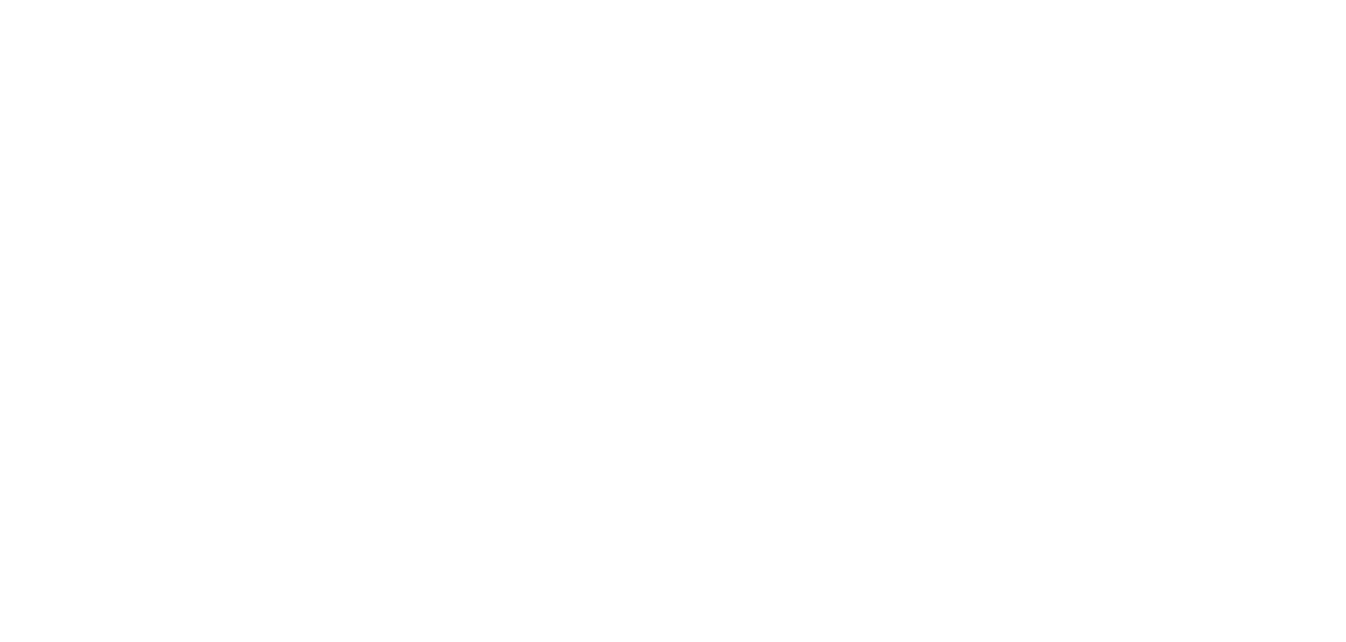 scroll, scrollTop: 0, scrollLeft: 0, axis: both 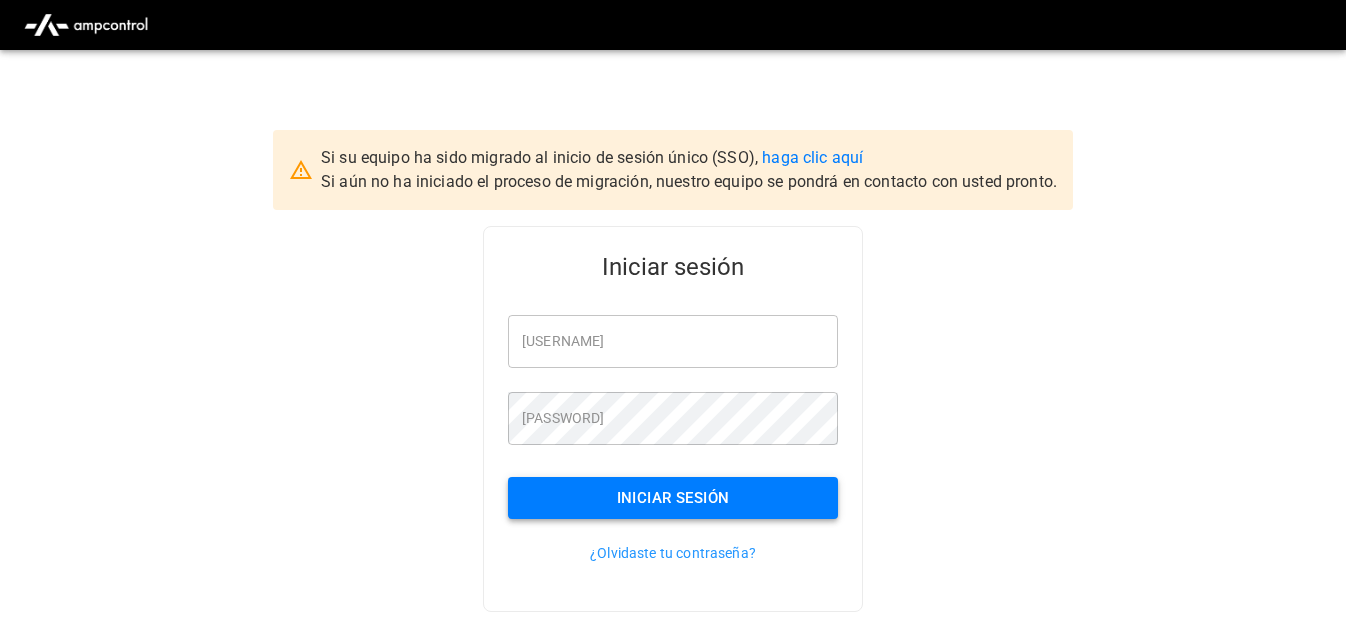 type on "**********" 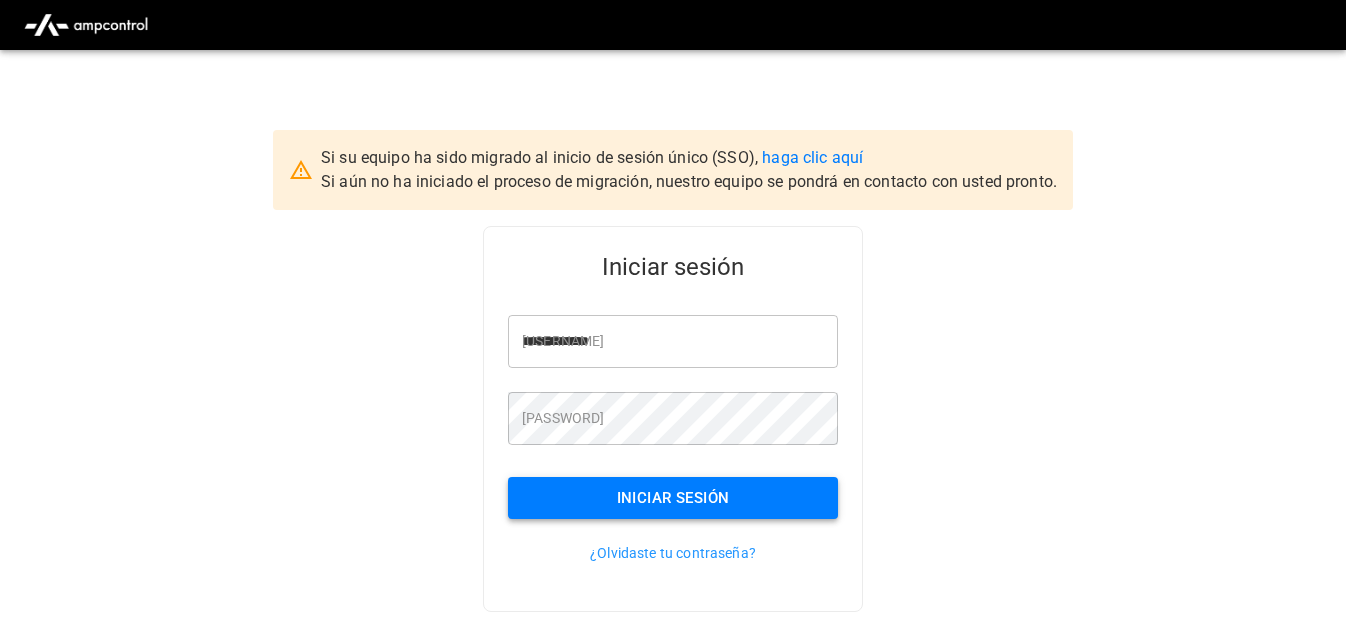 click on "Iniciar sesión" at bounding box center (673, 498) 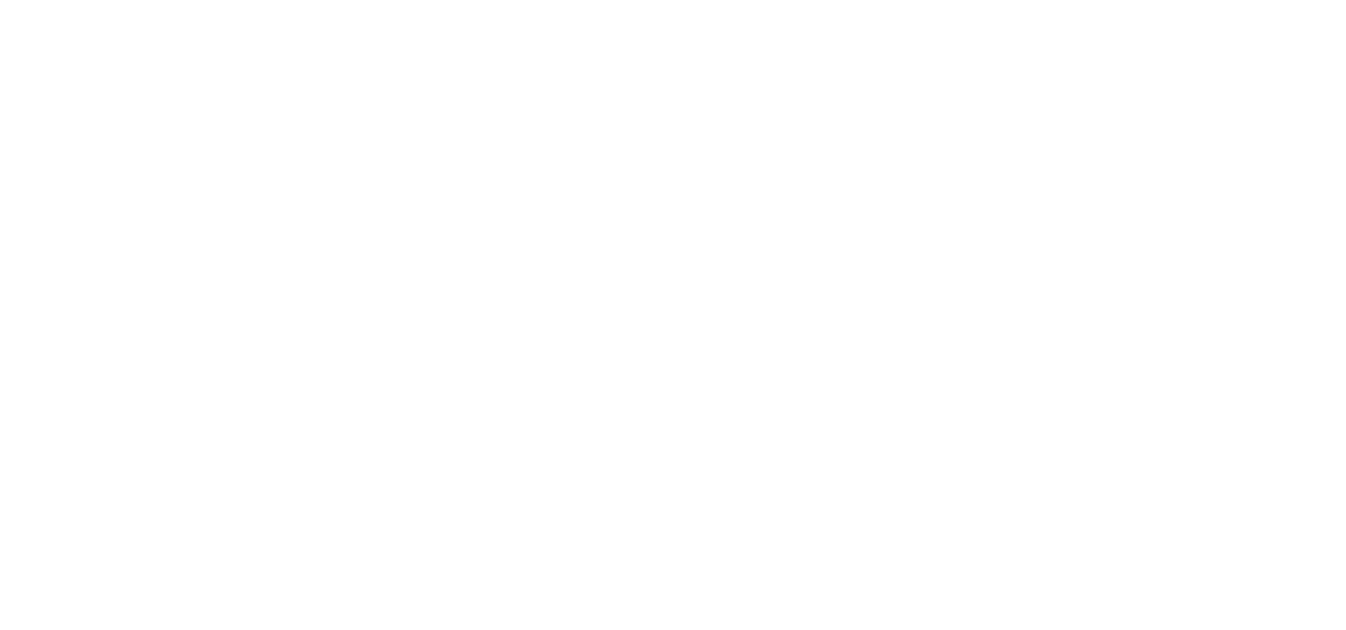 scroll, scrollTop: 0, scrollLeft: 0, axis: both 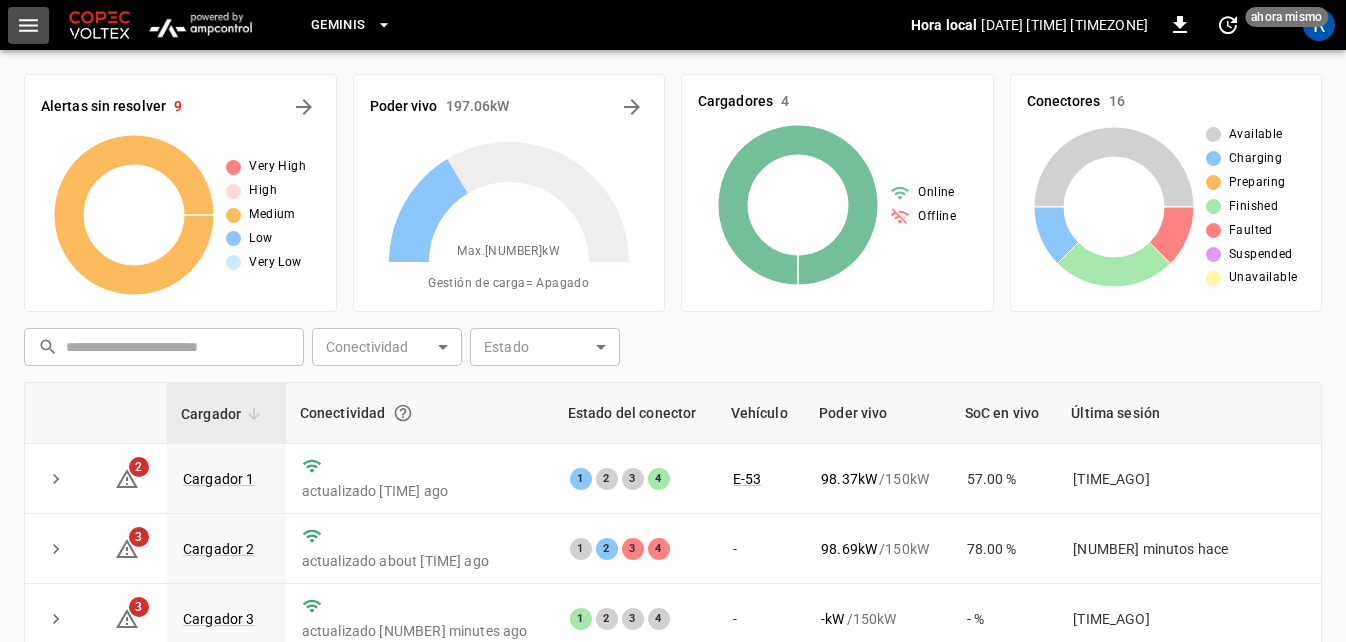 click at bounding box center [28, 25] 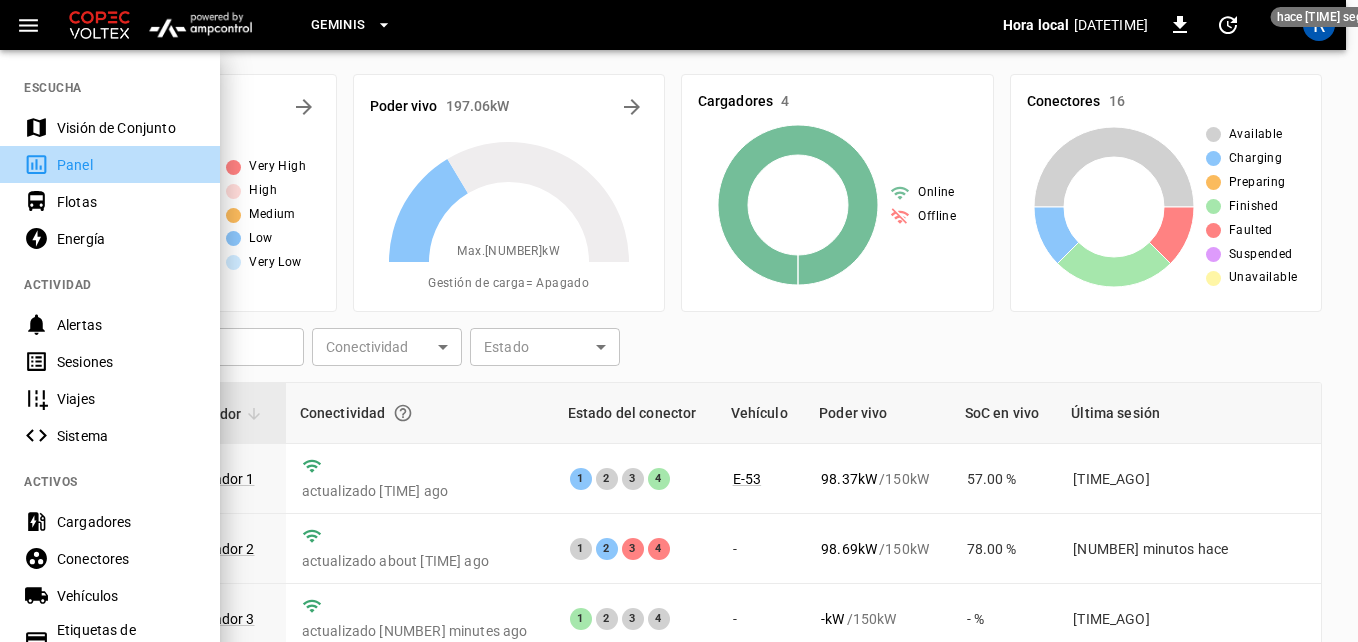 click on "Panel" at bounding box center [126, 165] 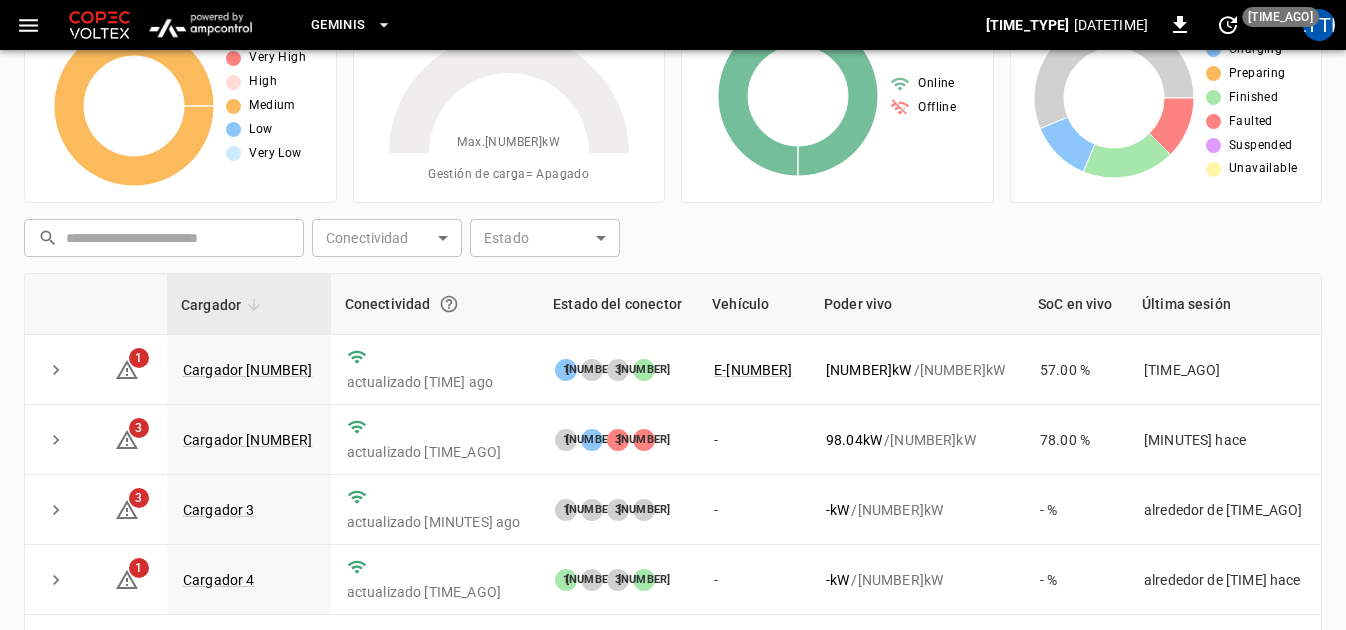 scroll, scrollTop: 200, scrollLeft: 0, axis: vertical 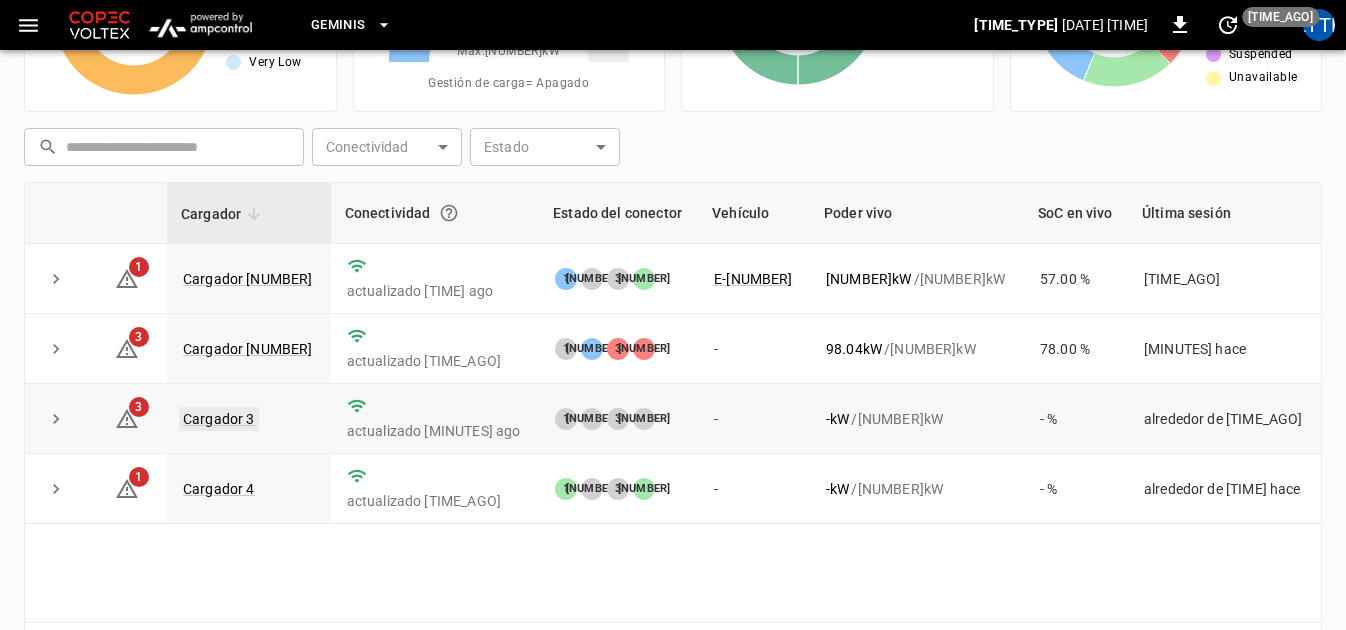 click on "Cargador 3" at bounding box center [219, 419] 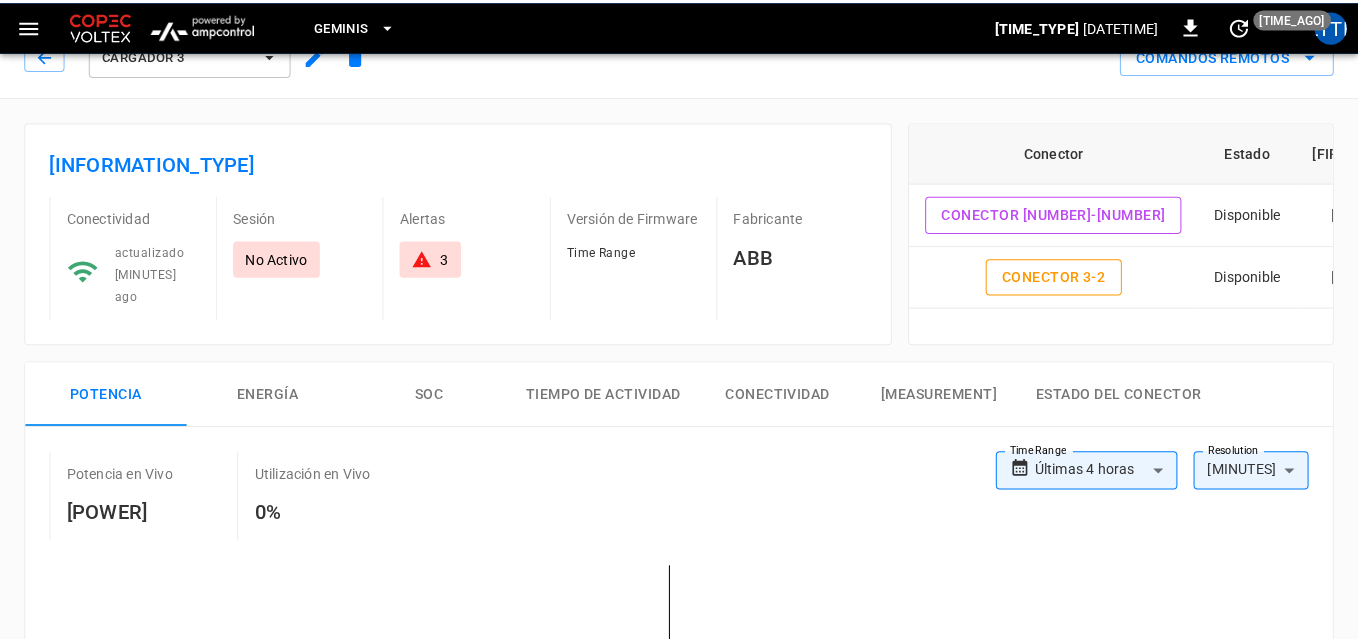 scroll, scrollTop: 0, scrollLeft: 0, axis: both 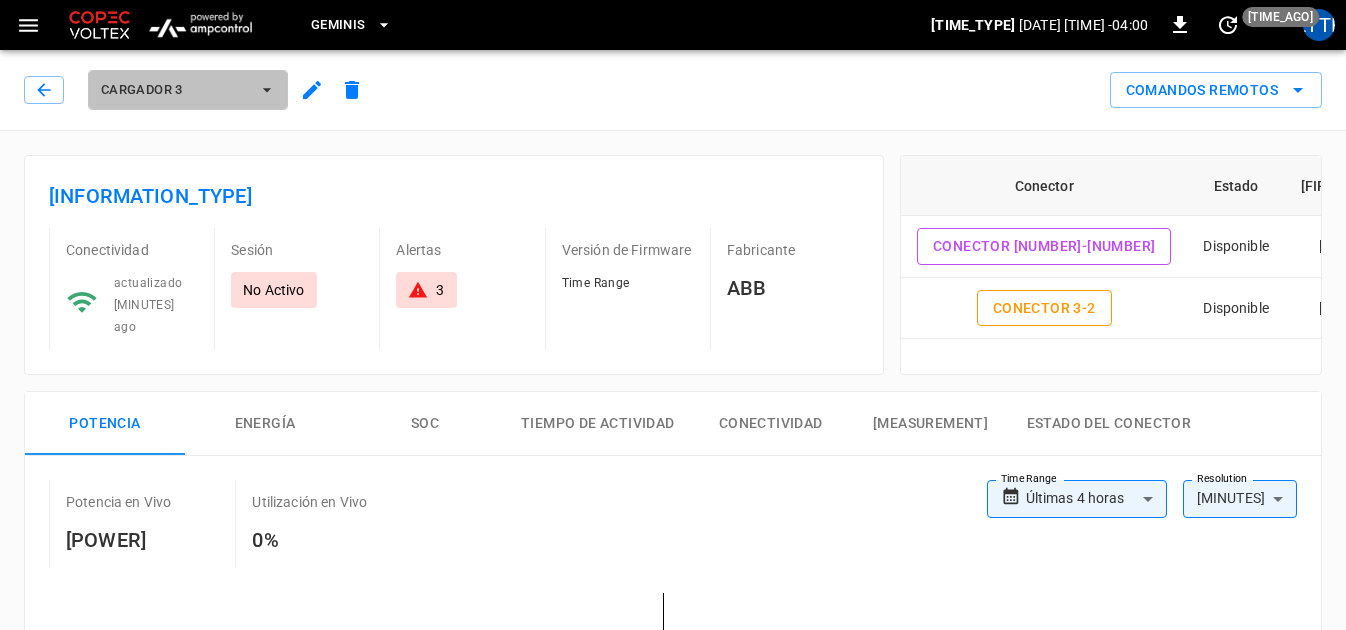 click at bounding box center [267, 90] 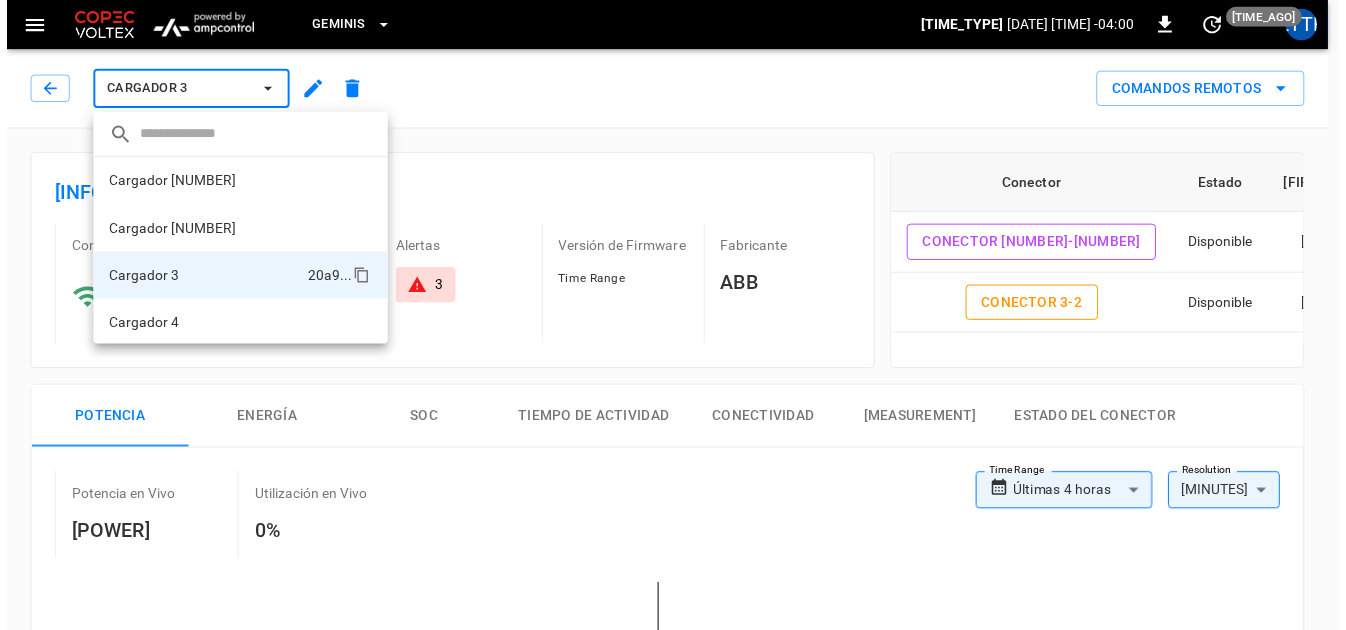 scroll, scrollTop: 2, scrollLeft: 0, axis: vertical 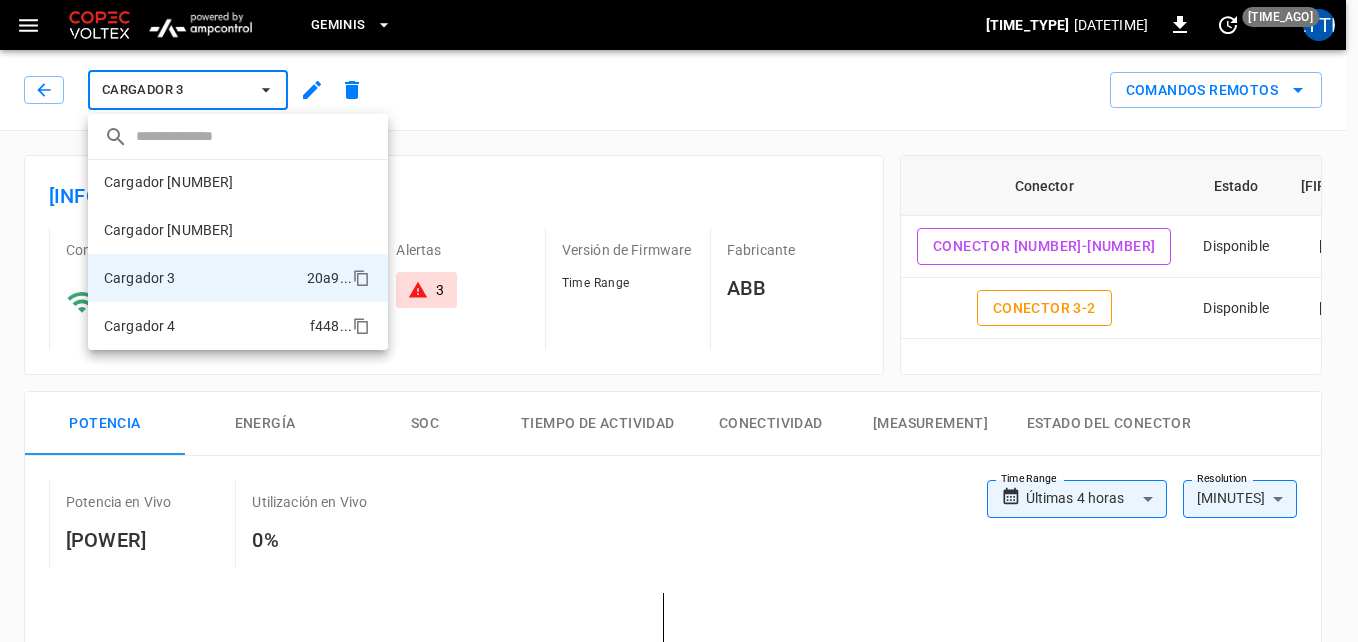 click on "Cargador [NUMBER] ..." at bounding box center (238, 326) 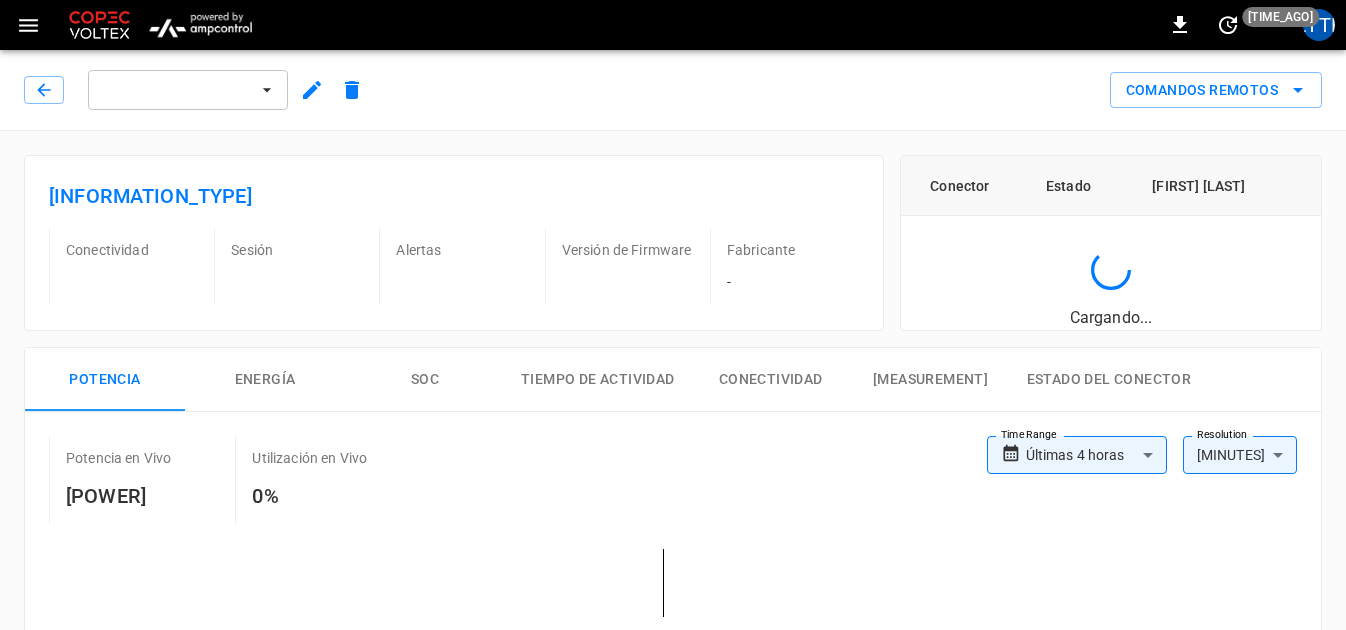 scroll, scrollTop: 0, scrollLeft: 0, axis: both 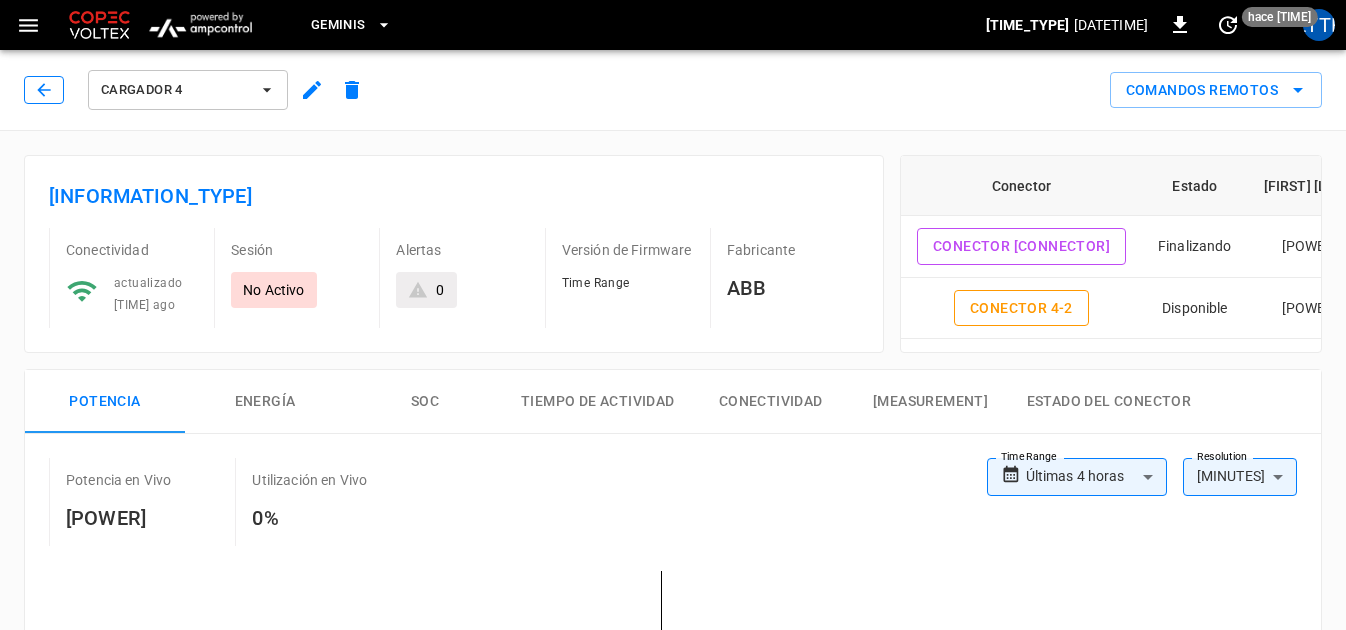 click at bounding box center (44, 90) 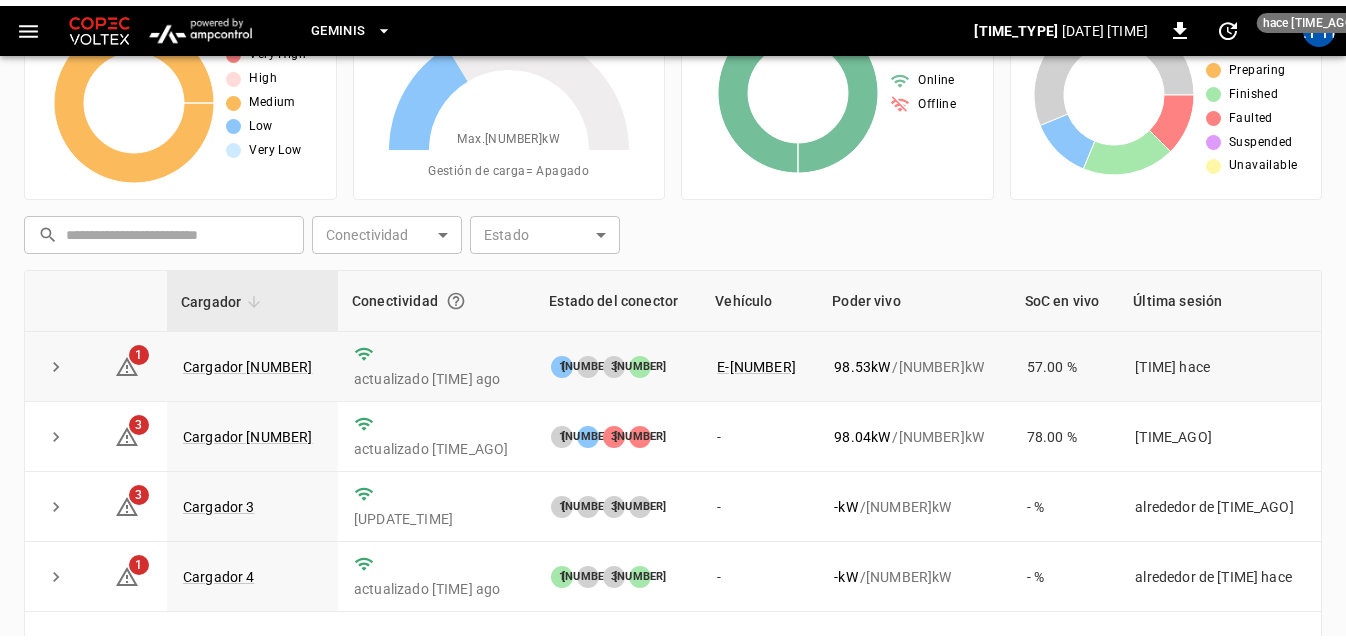 scroll, scrollTop: 200, scrollLeft: 0, axis: vertical 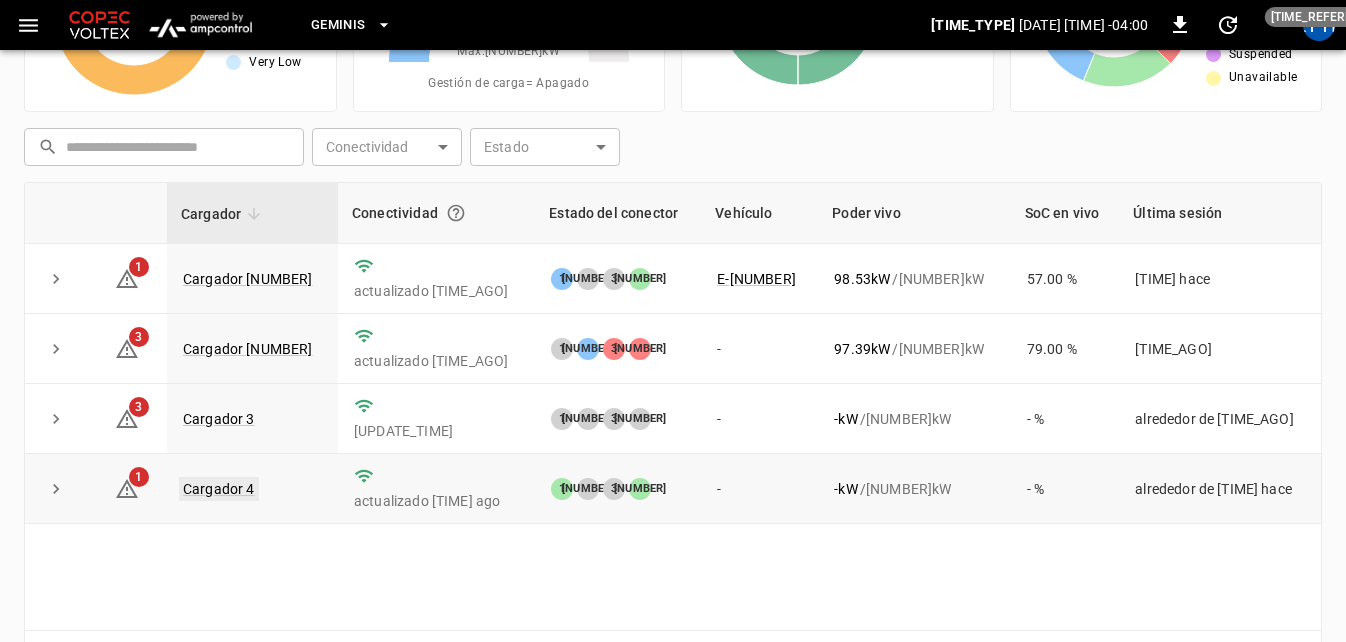 click on "Cargador 4" at bounding box center (219, 489) 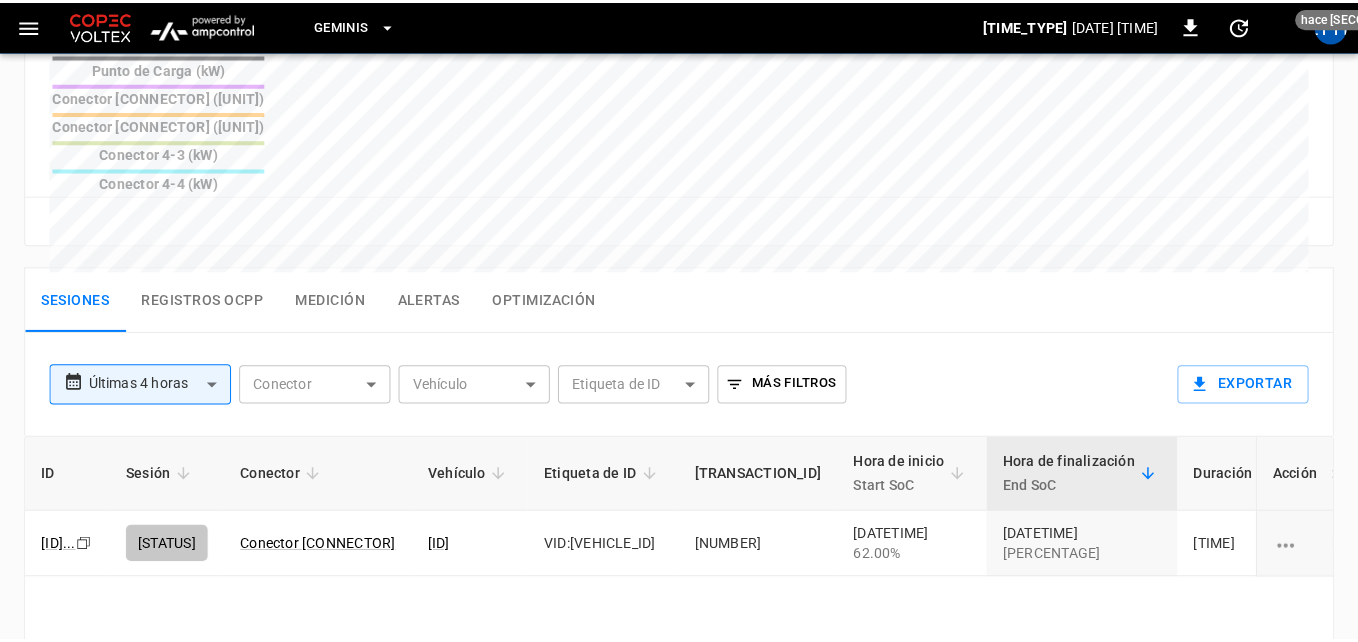 scroll, scrollTop: 800, scrollLeft: 0, axis: vertical 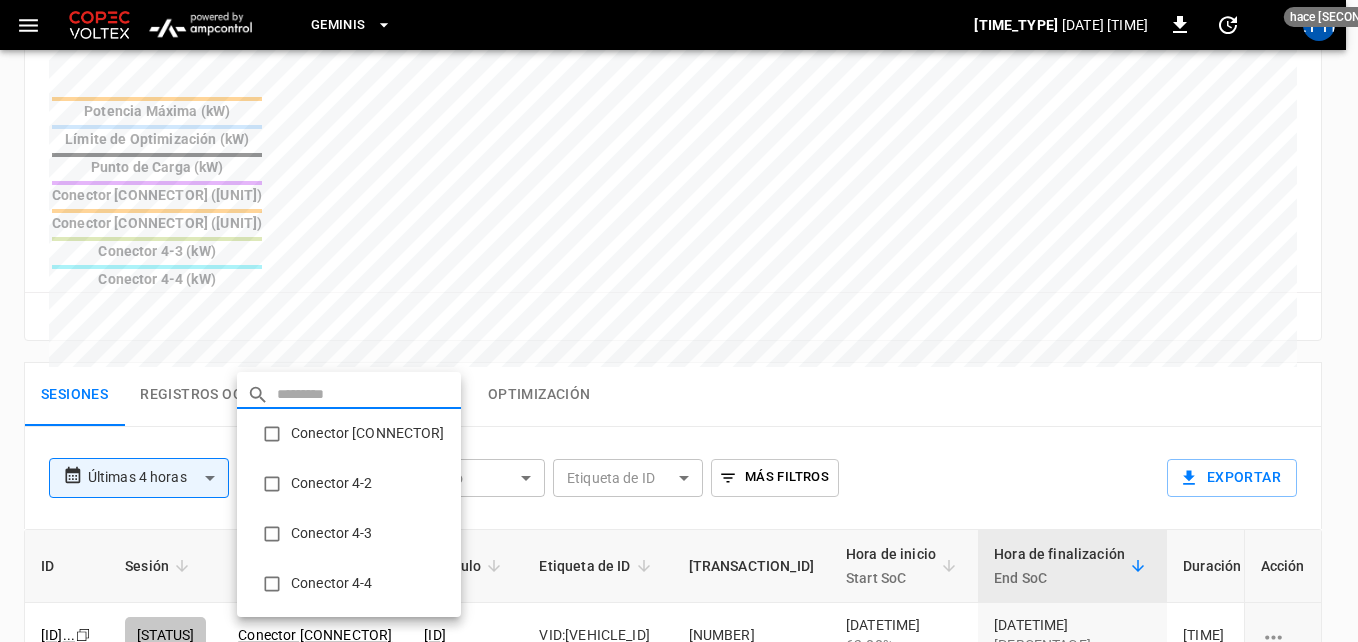 click on "[CITY] Hora local [DATETIME] [TIME_AGO] R [CHARGER] [COMMANDS] [LIVE_INFO] [CONNECTIVITY] [UPDATED] [SESSION_STATUS] [ALERTS] [FIRMWARE_VERSION] [MANUFACTURER] [CONNECTOR] [MAX_POWER] [CONNECTOR] [STATUS] [POWER_KW] [CONNECTOR] [STATUS] [POWER_KW] [CONNECTOR] [STATUS] [POWER_KW] [CONNECTOR] [STATUS] [POWER_KW] [POWER] [ENERGY] [SOC] [UPTIME] [CONNECTIVITY] [TEMPERATURE] [CONNECTOR_STATUS] [LIVE_POWER] [LIVE_UTILIZATION] [TIME_RANGE] [TIME_RANGE_RESOLUTION] [RESOLUTION] [MAX_POWER_KW] [OPTIMIZATION_LIMIT_KW] [CHARGE_POINT_KW] [CONNECTOR] [POWER_KW] [CONNECTOR] [POWER_KW] [CONNECTOR] [POWER_KW] [CONNECTOR] [POWER_KW] [RESET_ZOOM] [SESSIONS] [OCPP_LOGS] [MEASUREMENT] [ALERTS] [OPTIMIZATION] [TIME_RANGE] [TIME_RANGE_RESOLUTION] [CONNECTOR] [CONNECTOR] [VEHICLE] [VEHICLE] [LABEL] [LABEL] [MORE_FILTERS] [EXPORT] [ID] [SESSION] [CONNECTOR] [VEHICLE] [LABEL] [ID] [TRANSACTION] [START] [SOC]" at bounding box center (679, 128) 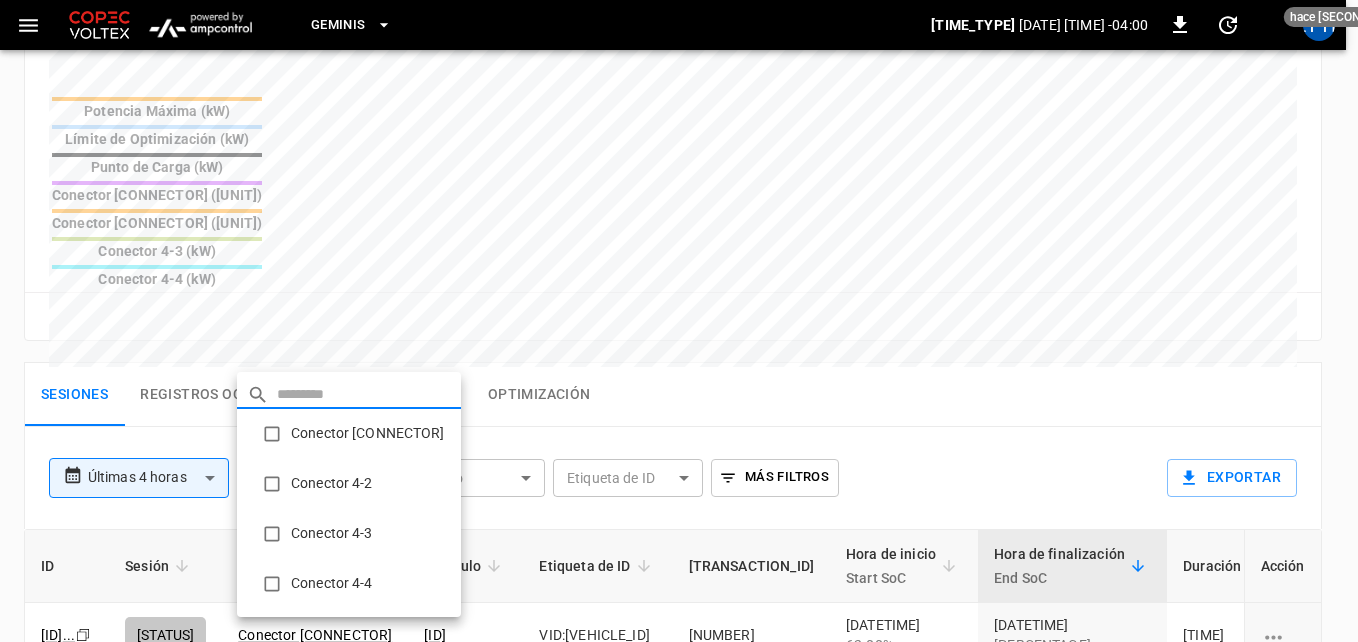 click on "Conector 4-4" at bounding box center (349, 584) 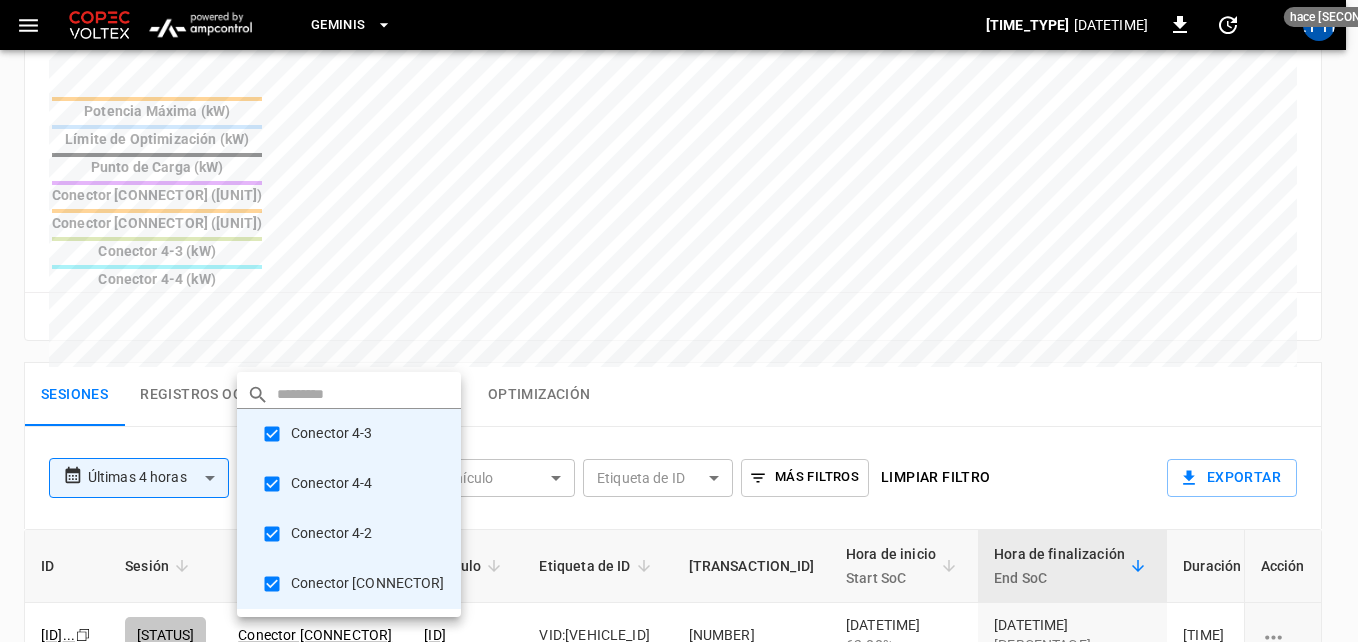 click at bounding box center [679, 321] 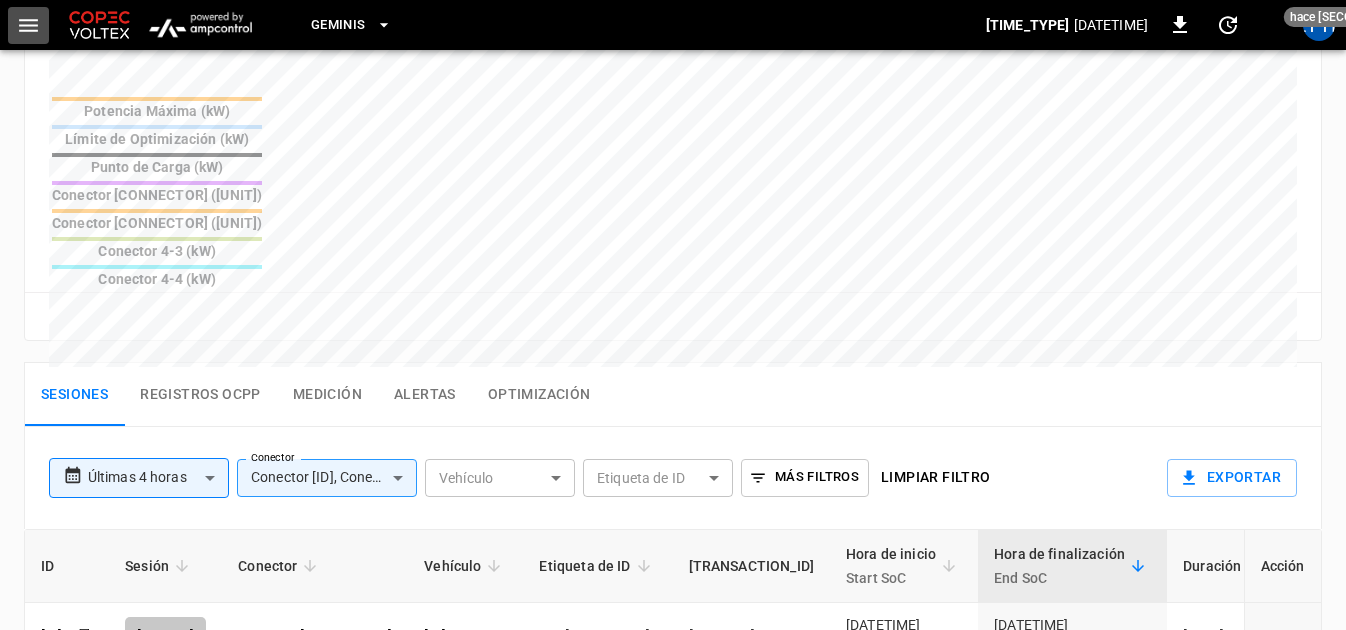 click at bounding box center [28, 25] 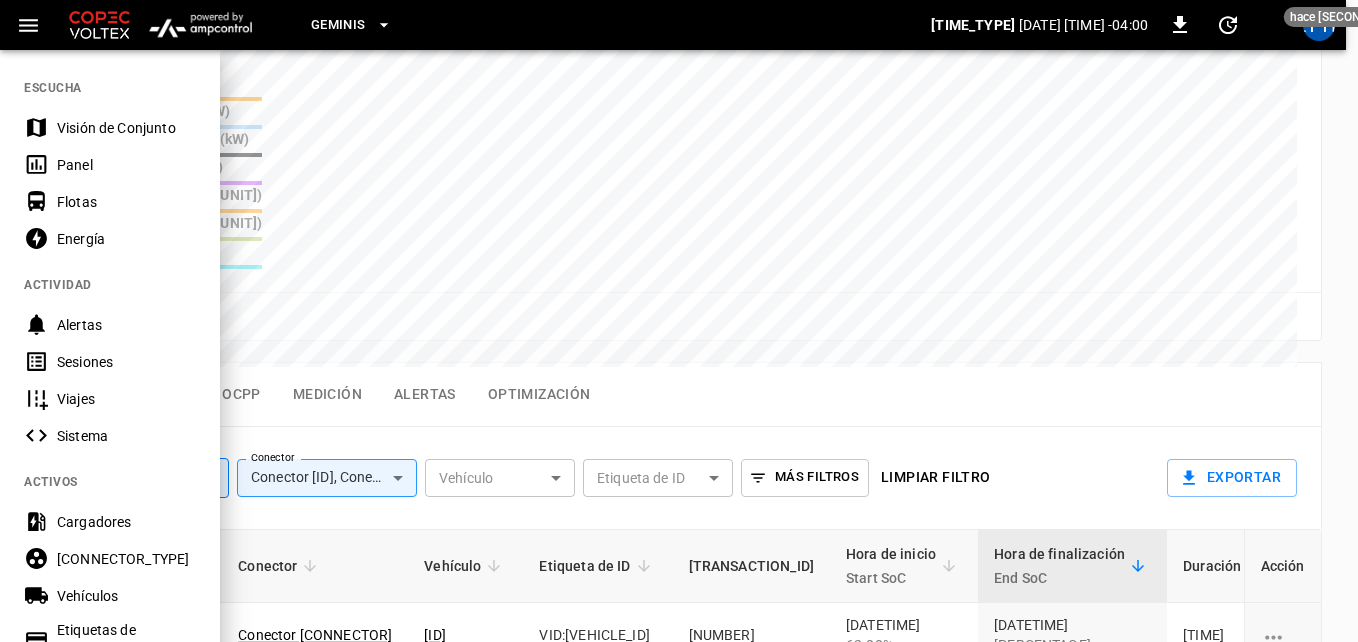 click on "Panel" at bounding box center (126, 165) 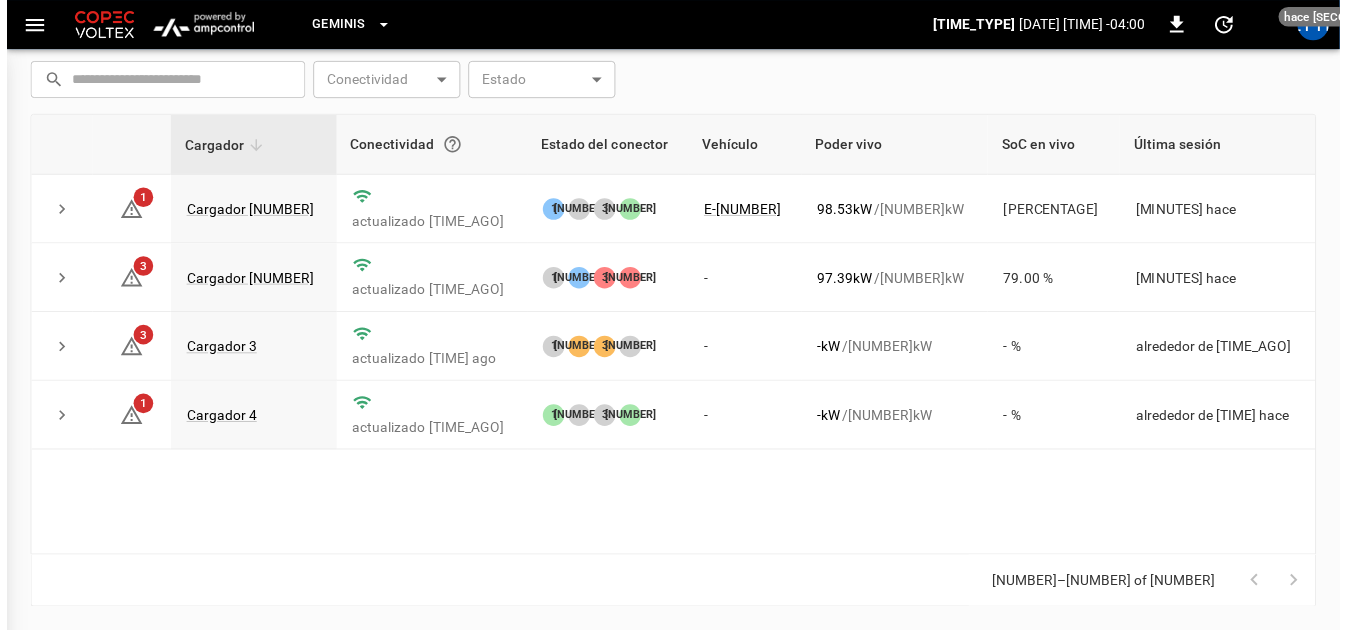 scroll, scrollTop: 266, scrollLeft: 0, axis: vertical 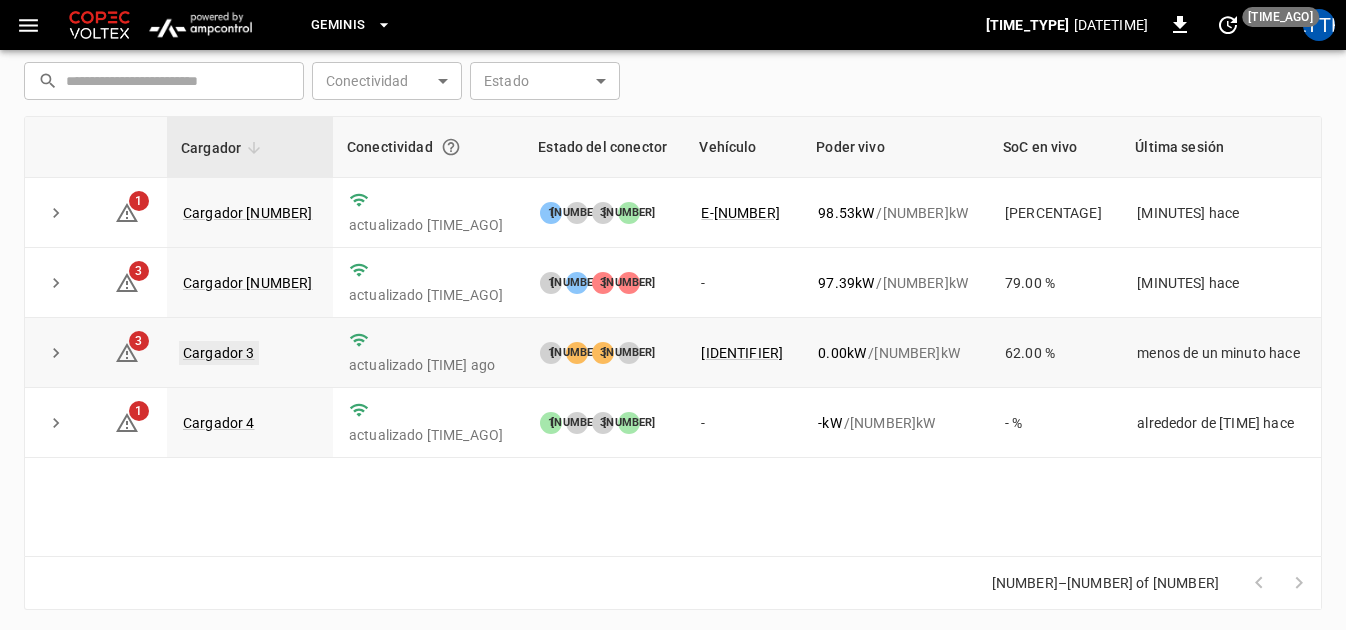 click on "Cargador 3" at bounding box center [219, 353] 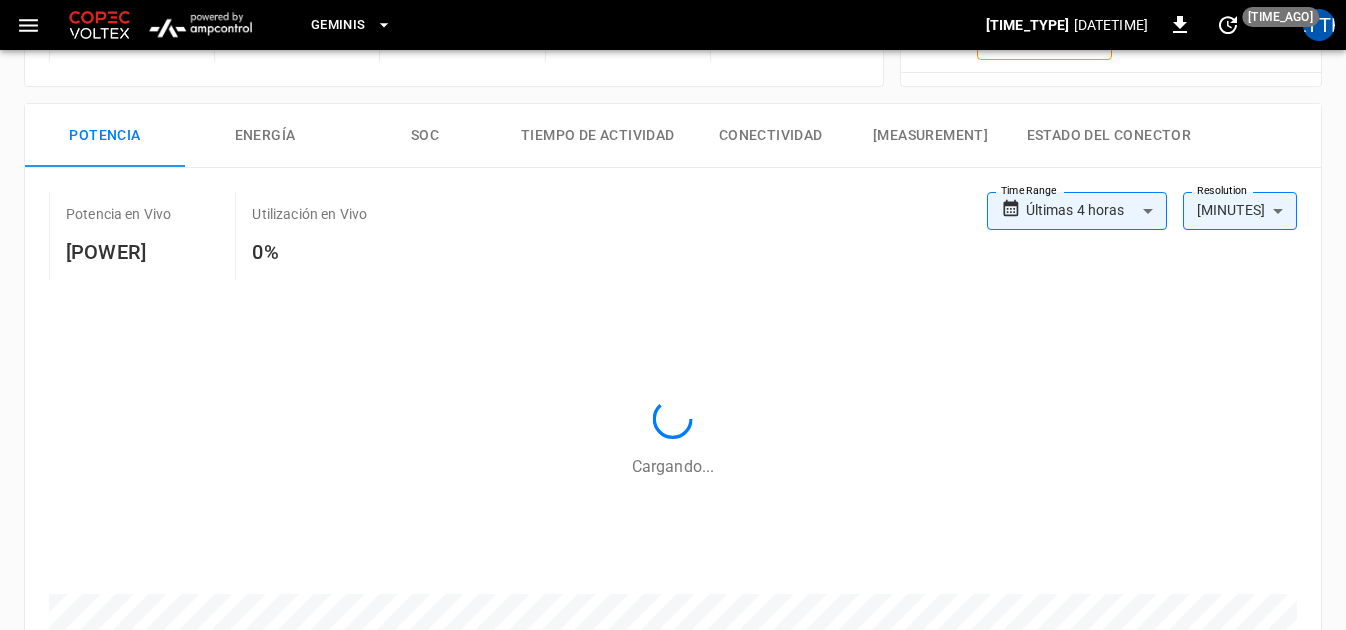 click on "**********" at bounding box center (665, 427) 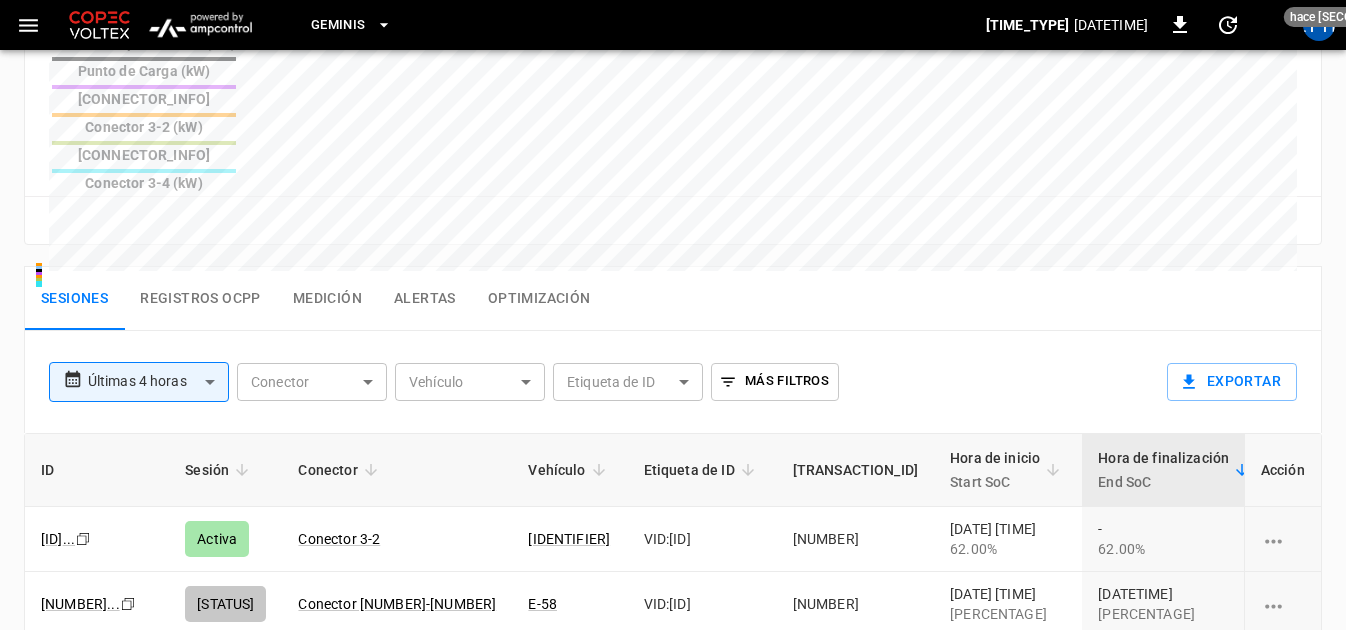 scroll, scrollTop: 900, scrollLeft: 0, axis: vertical 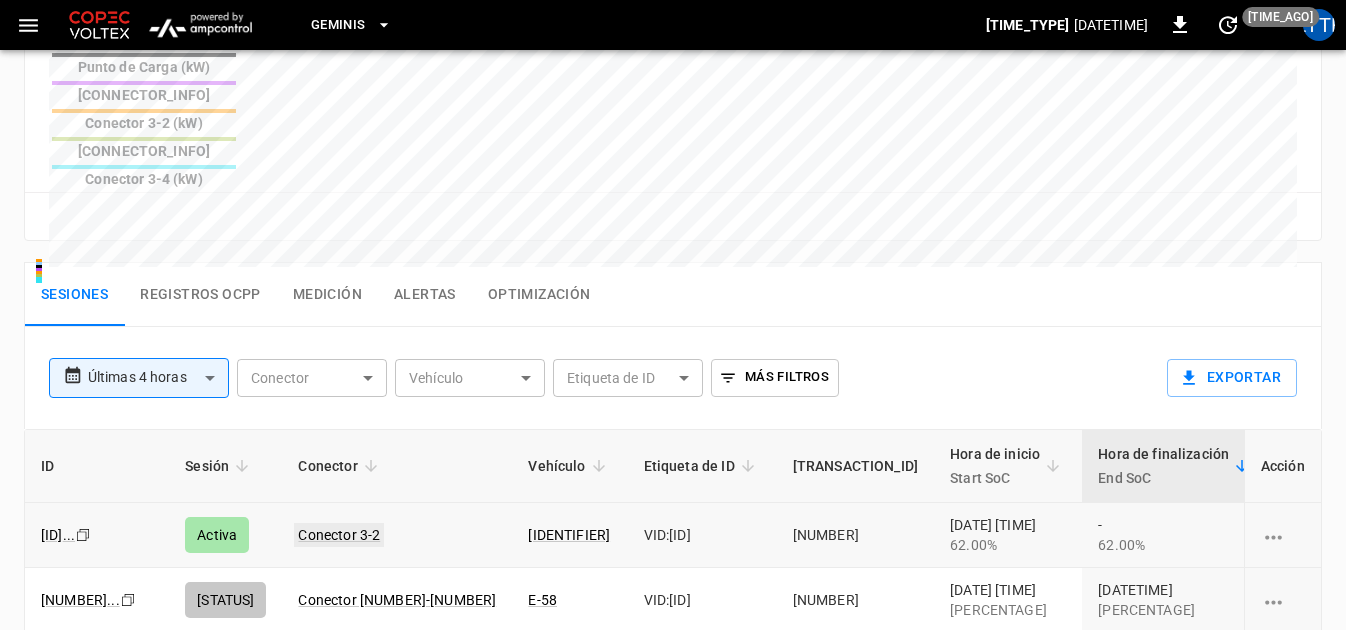click on "Conector 3-2" at bounding box center [339, 535] 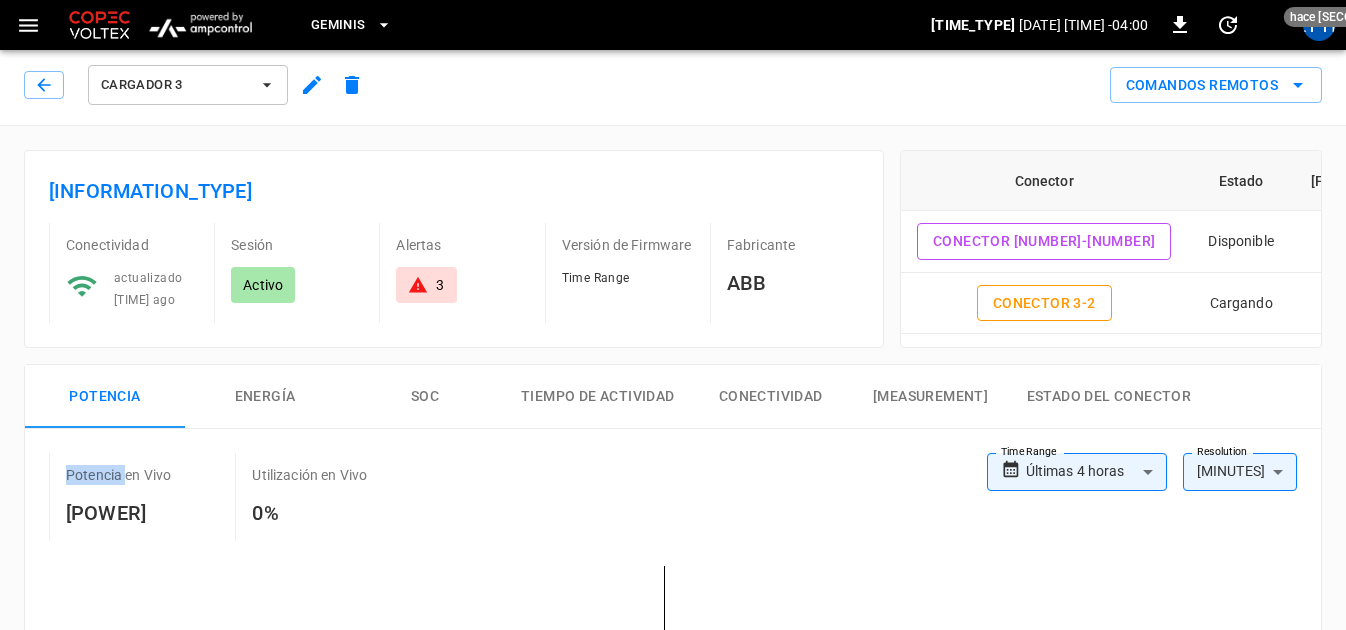 scroll, scrollTop: 0, scrollLeft: 0, axis: both 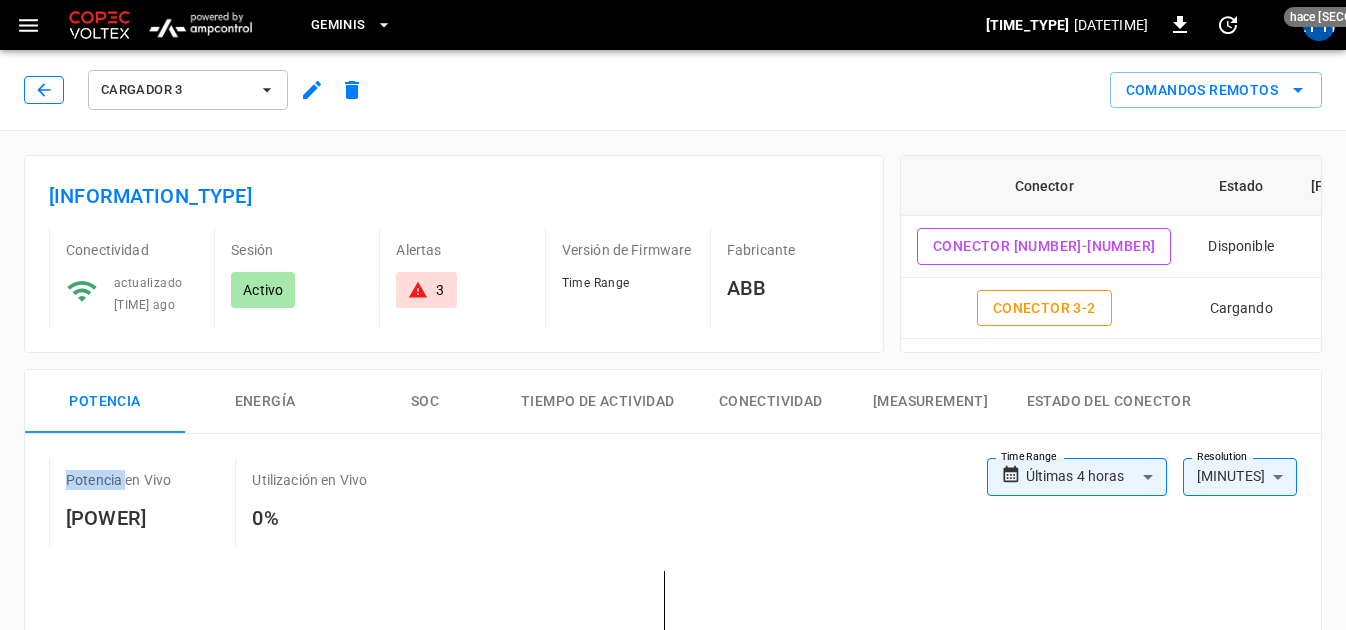 click at bounding box center (44, 90) 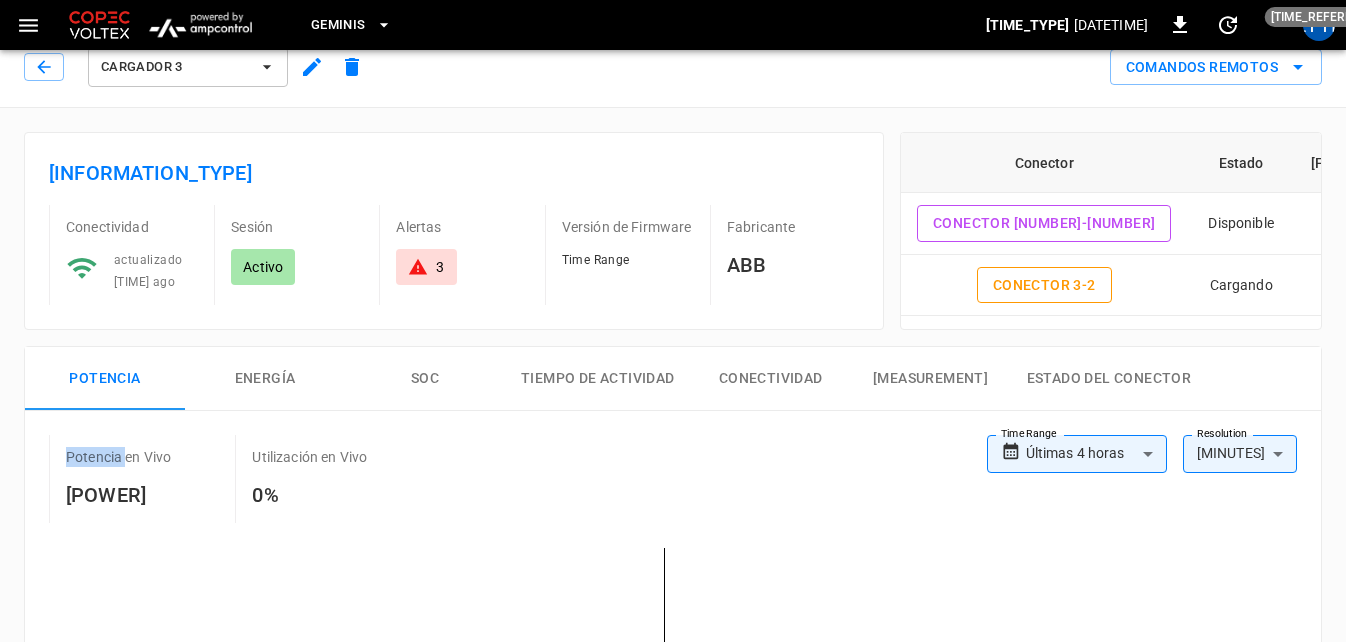 scroll, scrollTop: 0, scrollLeft: 0, axis: both 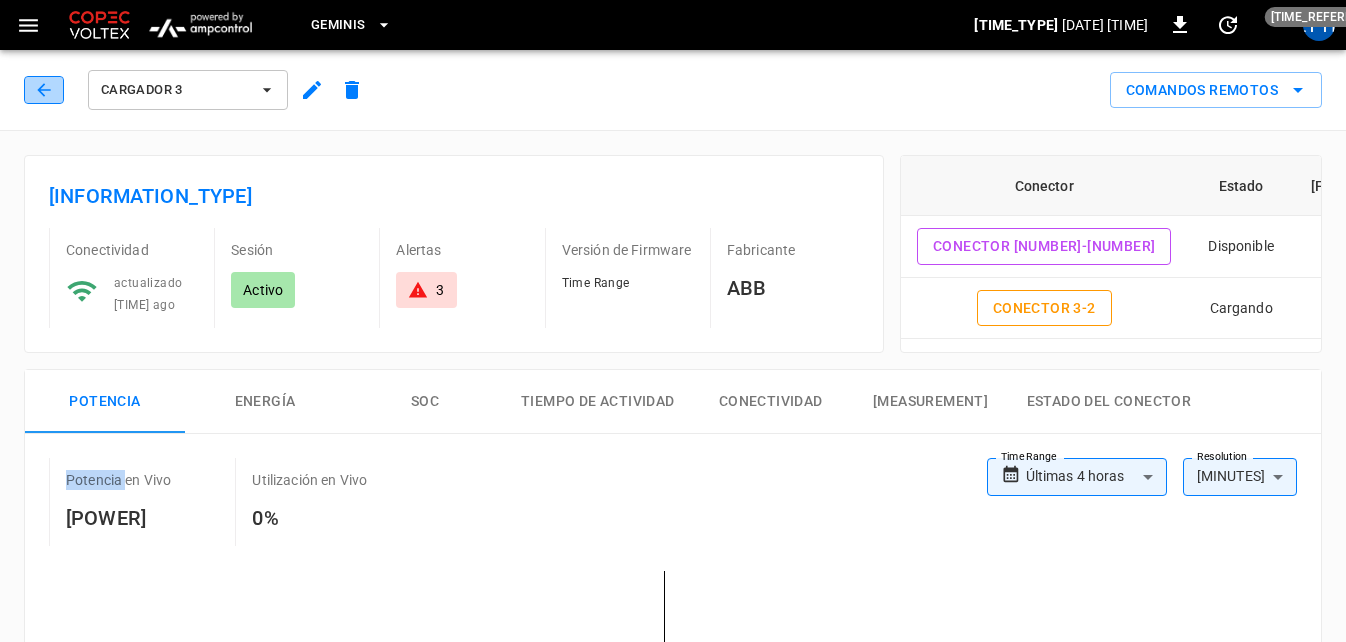 click at bounding box center [44, 90] 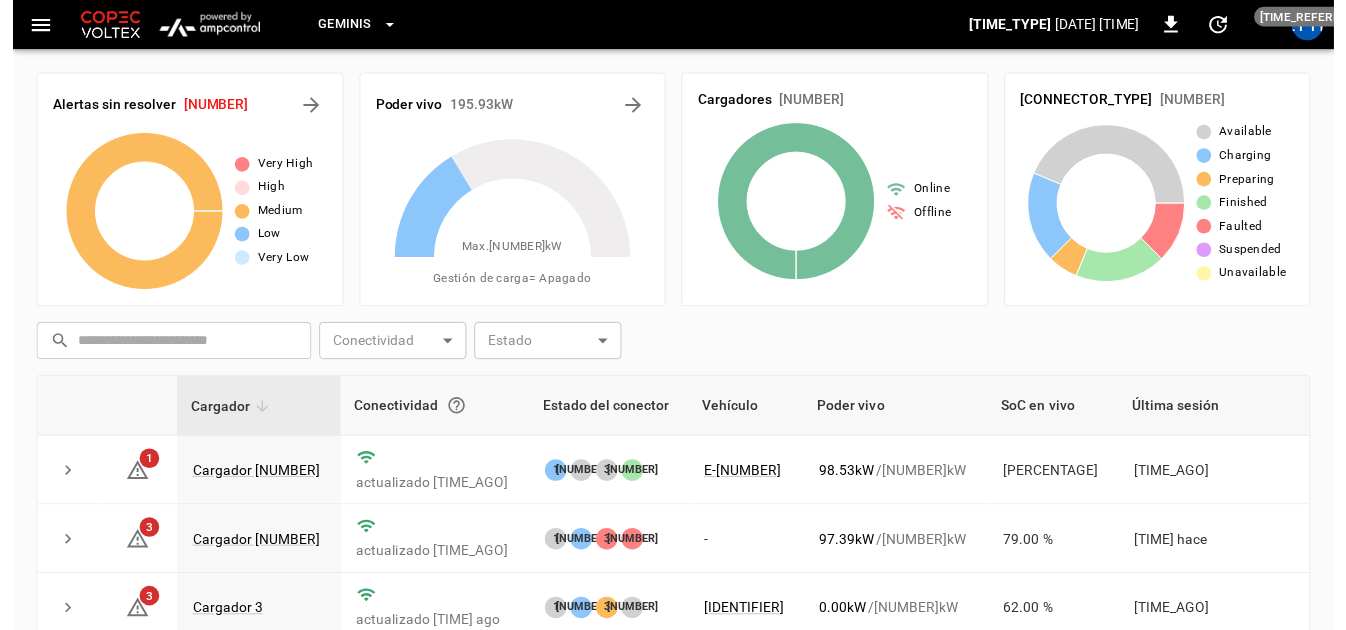 scroll, scrollTop: 266, scrollLeft: 0, axis: vertical 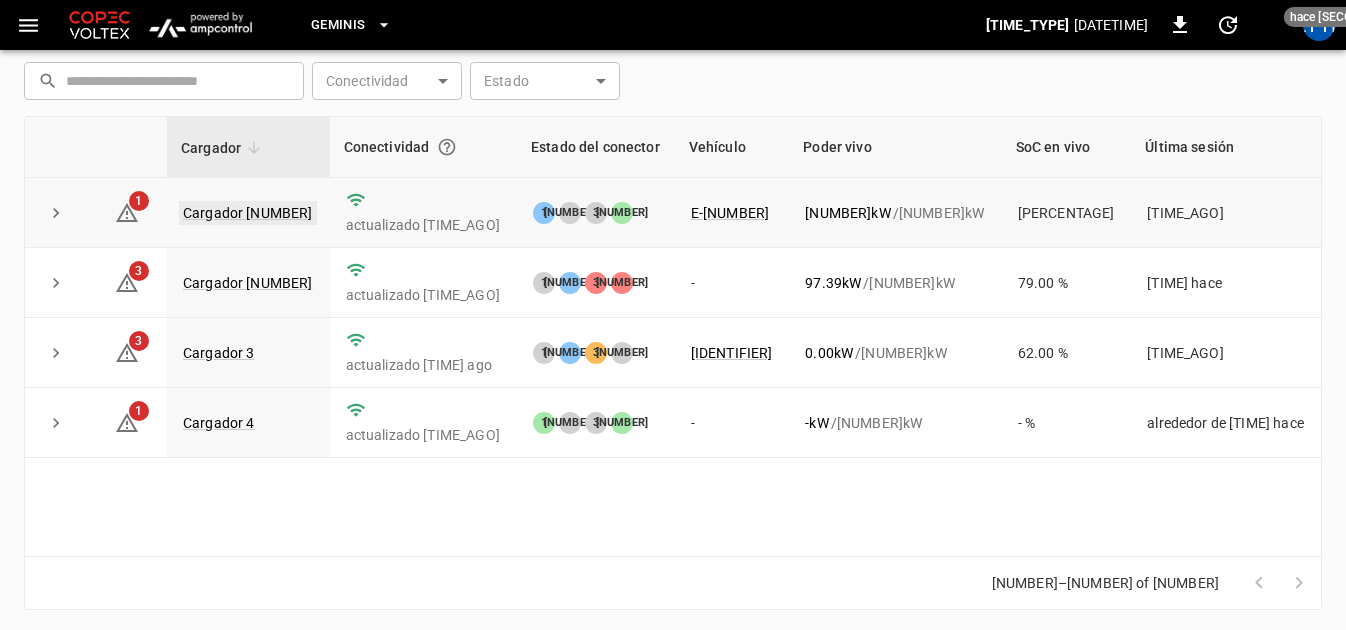 click on "Cargador [NUMBER]" at bounding box center [248, 213] 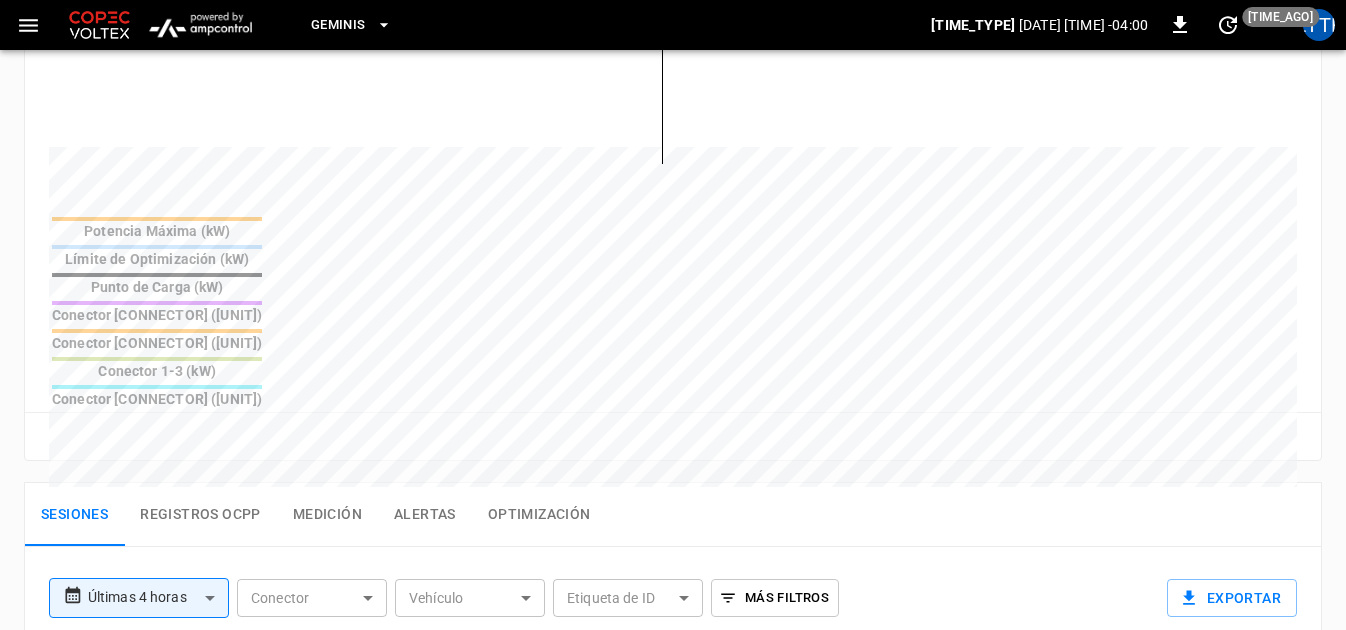 scroll, scrollTop: 800, scrollLeft: 0, axis: vertical 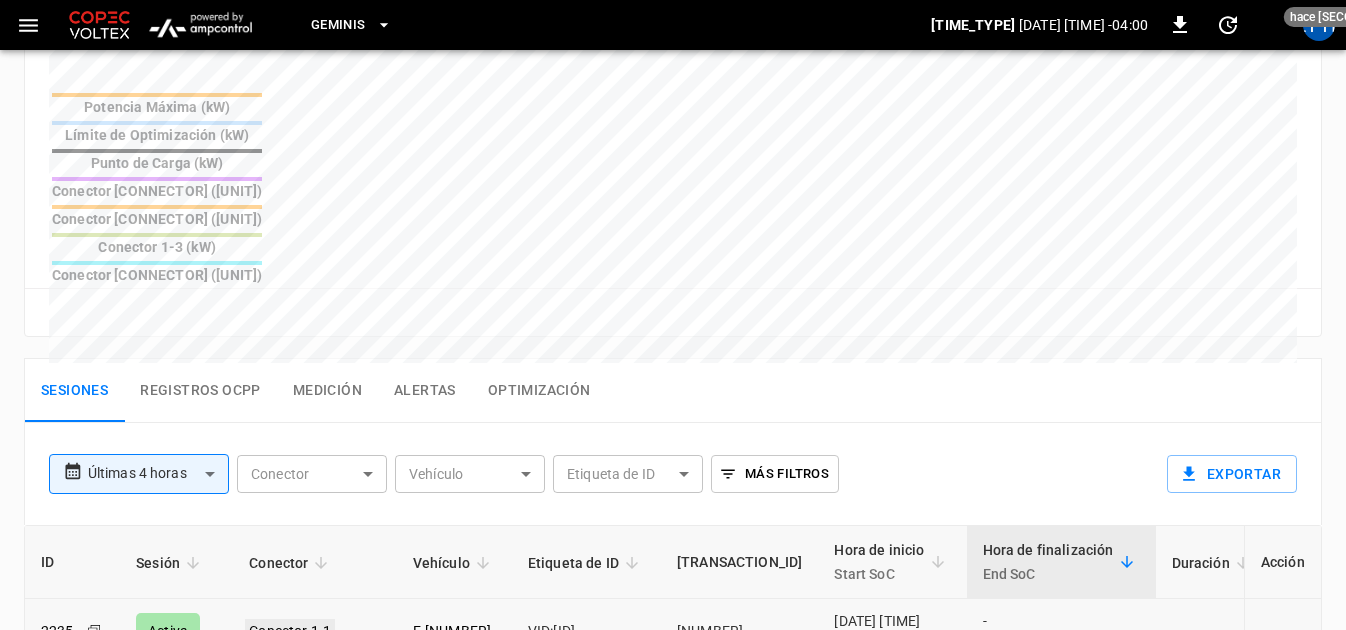 click on "Conector 1-1" at bounding box center (290, 631) 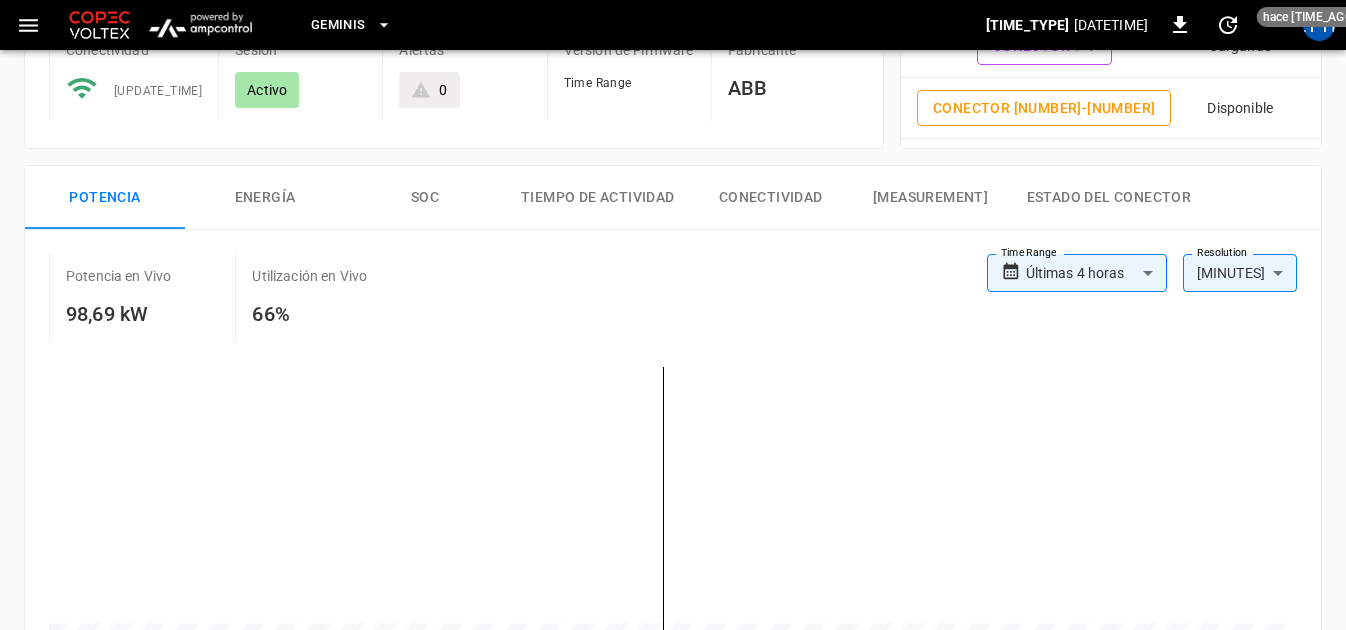scroll, scrollTop: 0, scrollLeft: 0, axis: both 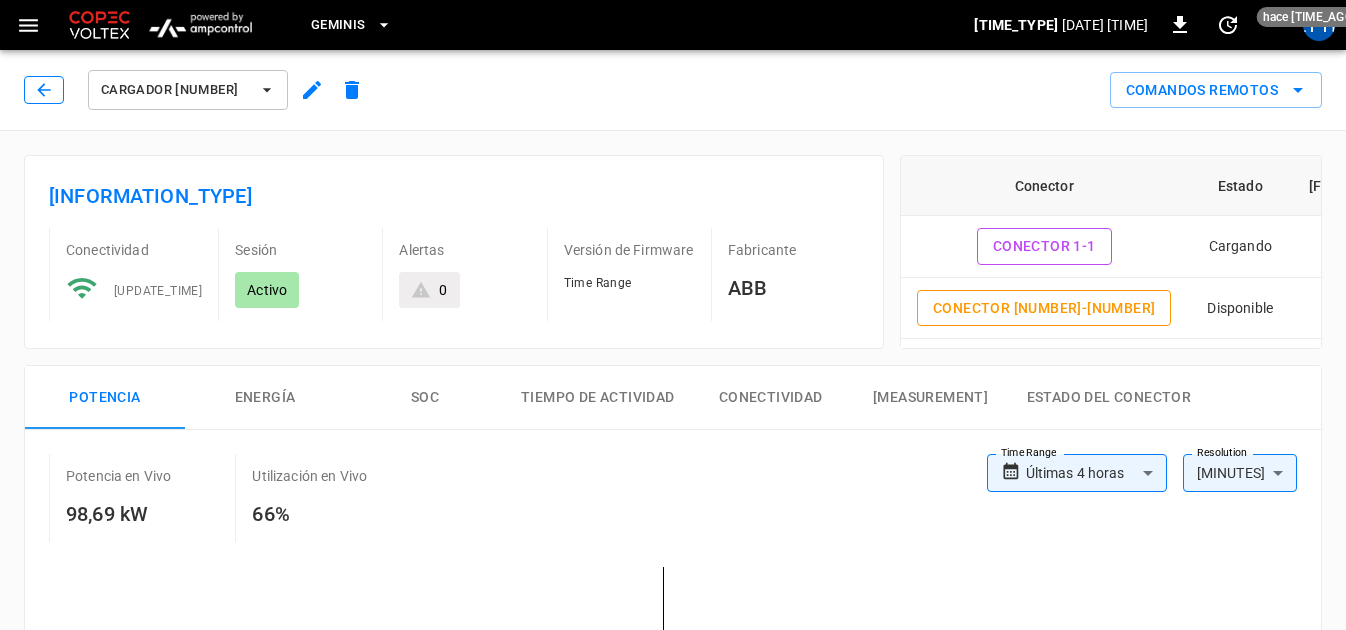 click at bounding box center [43, 89] 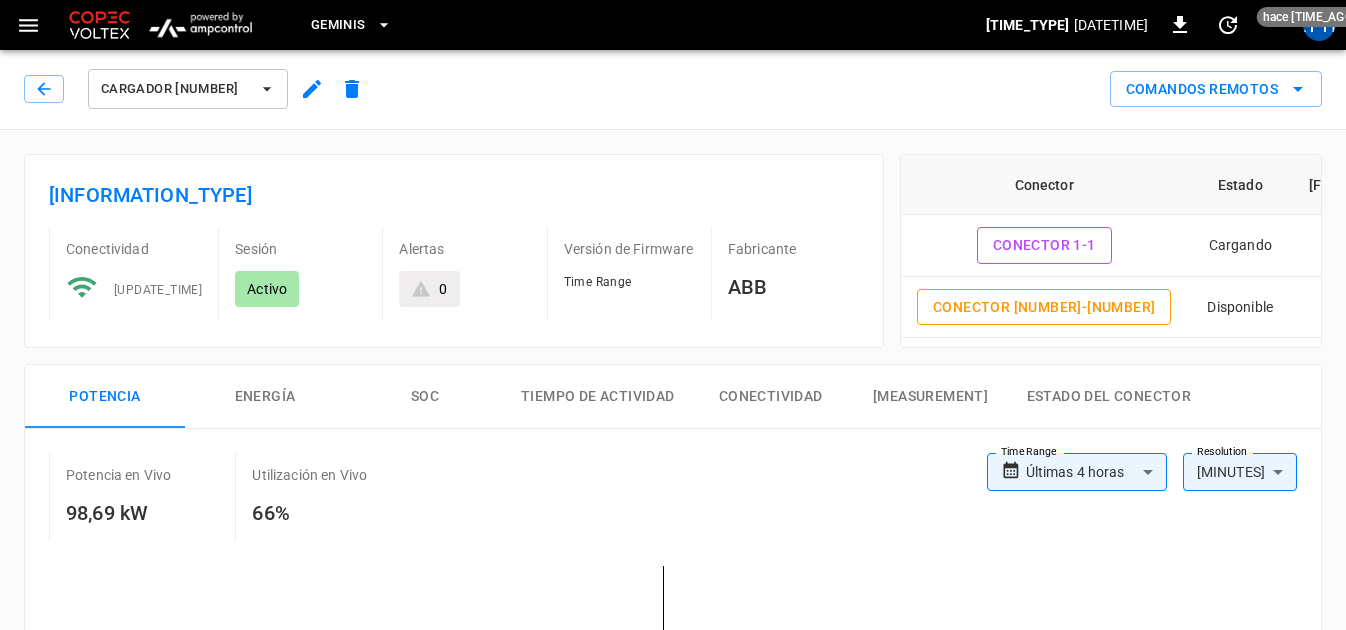 scroll, scrollTop: 0, scrollLeft: 0, axis: both 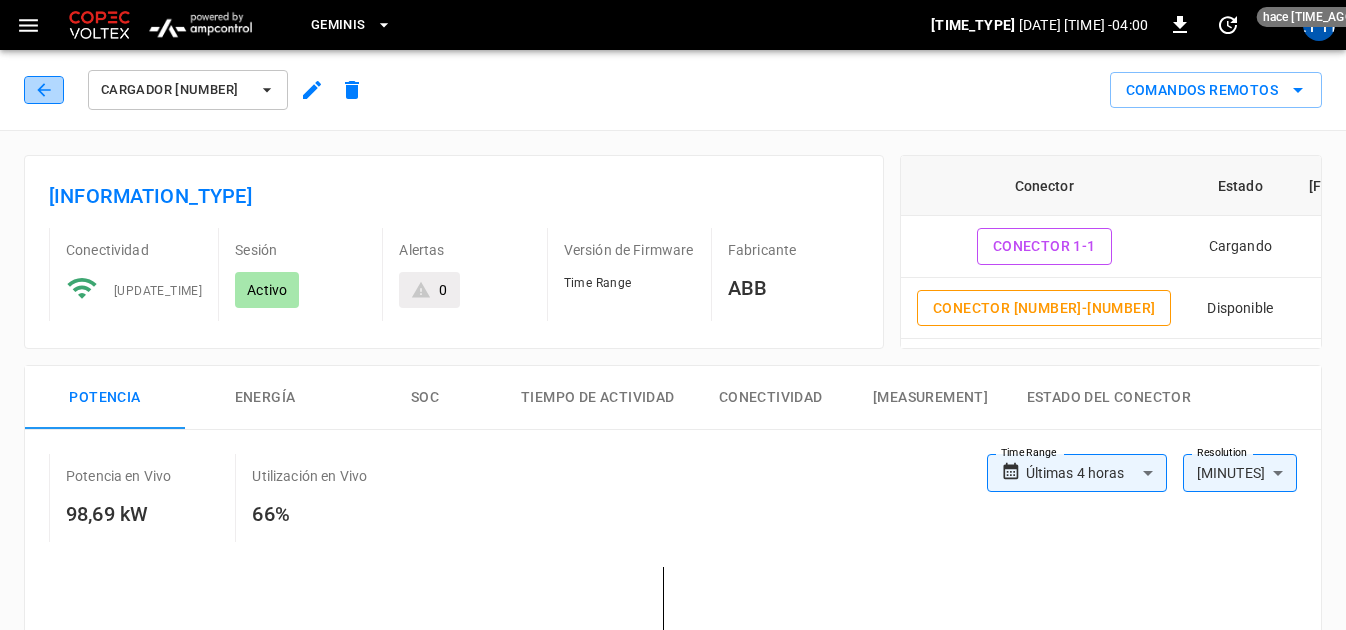 click at bounding box center (43, 89) 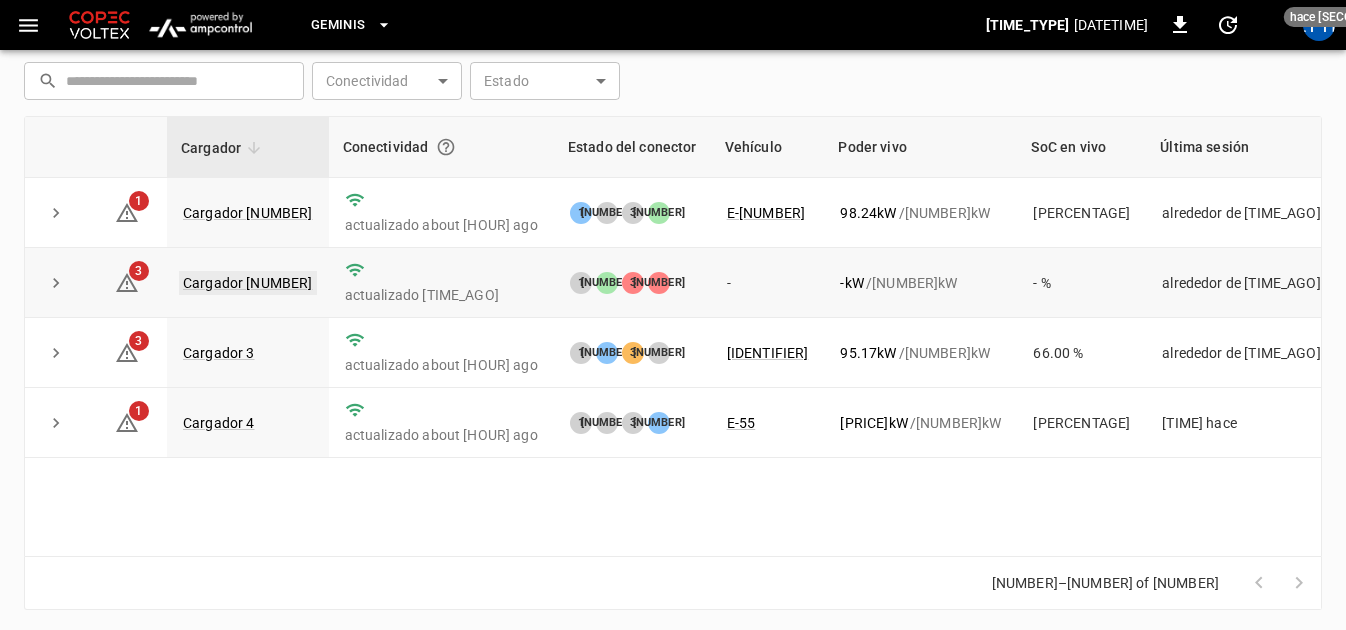 click on "Cargador [NUMBER]" at bounding box center (248, 283) 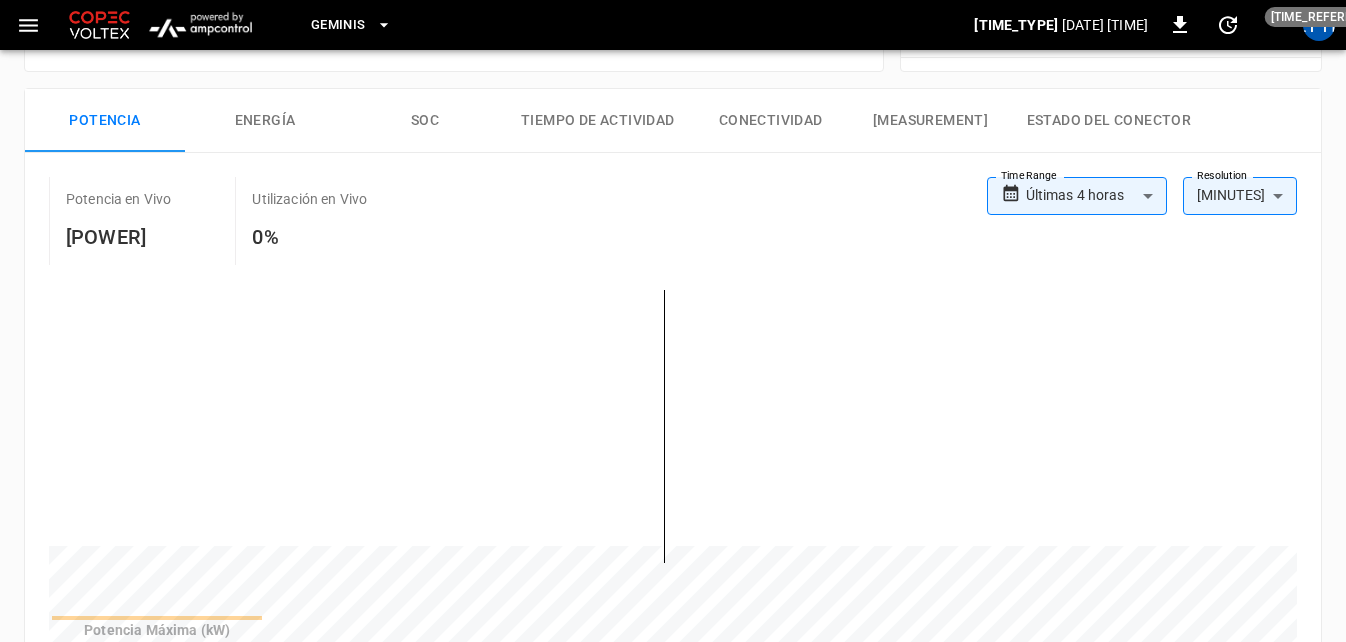 scroll, scrollTop: 0, scrollLeft: 0, axis: both 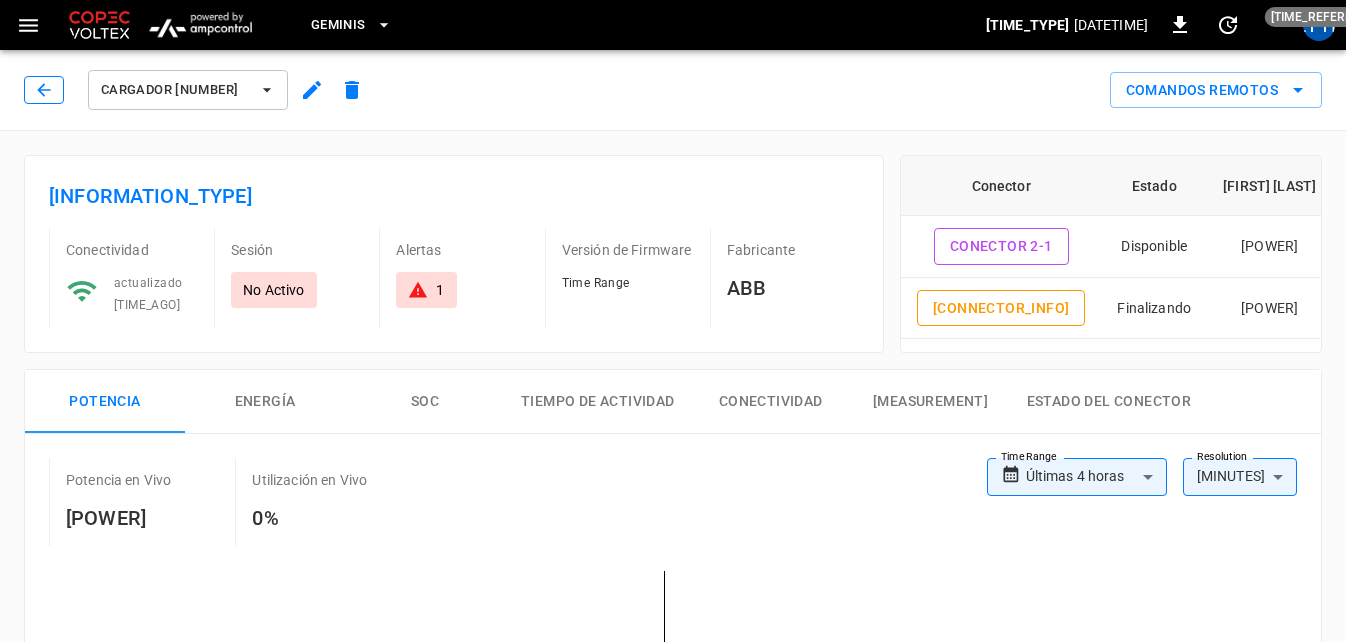 click at bounding box center (44, 90) 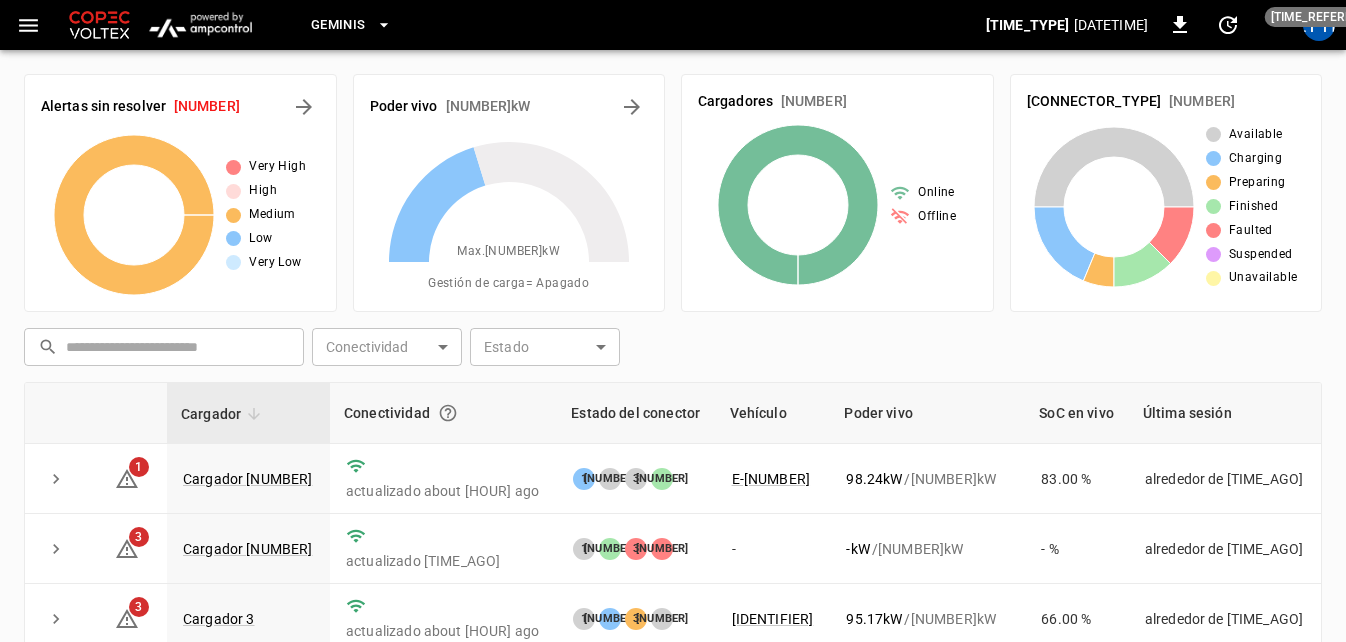 scroll, scrollTop: 266, scrollLeft: 0, axis: vertical 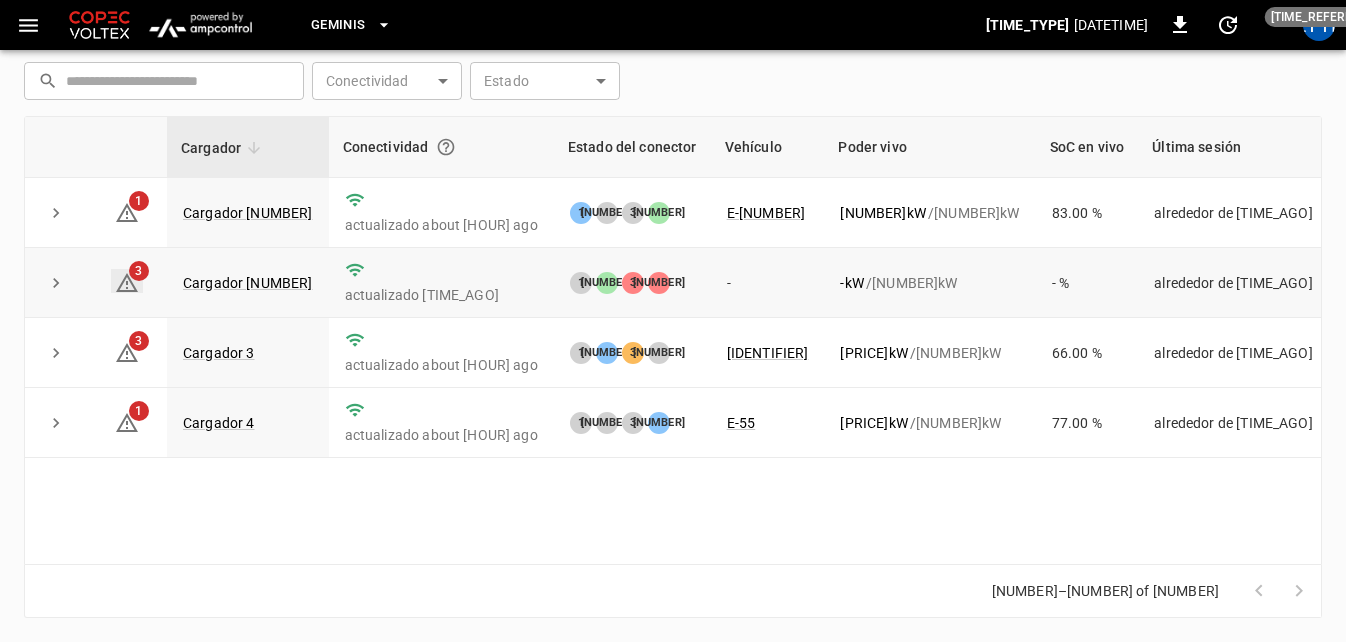 click at bounding box center [127, 282] 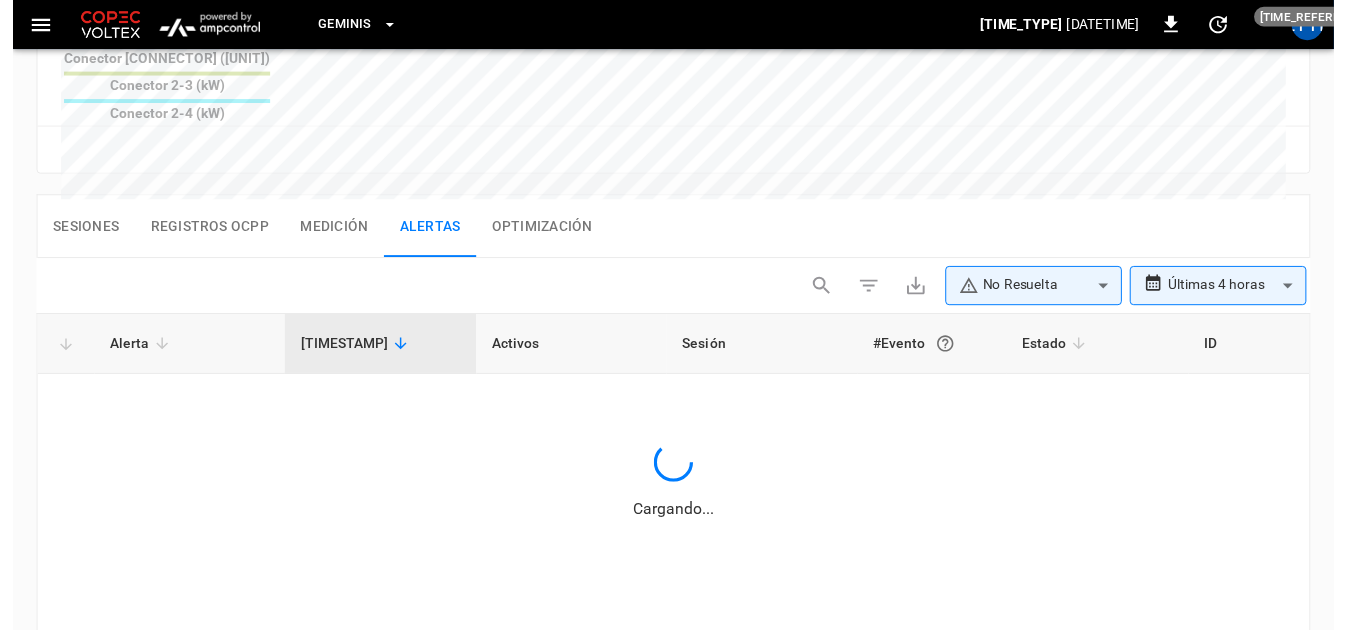 scroll, scrollTop: 973, scrollLeft: 0, axis: vertical 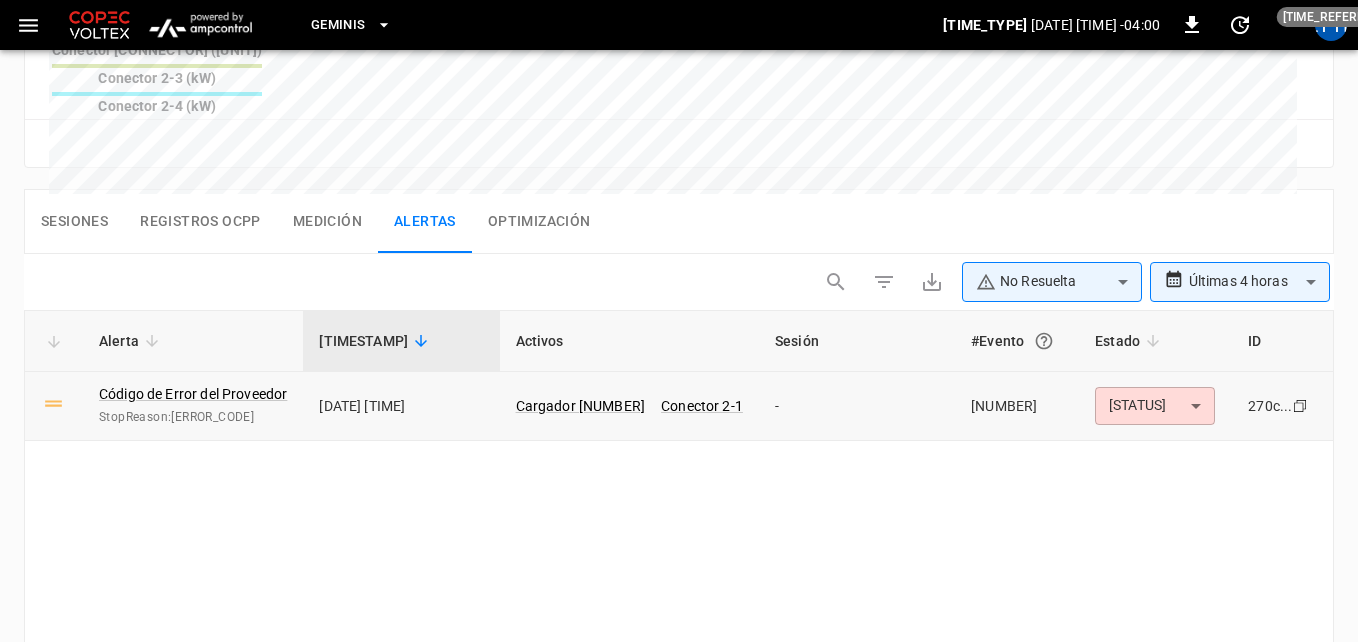 click on "**********" at bounding box center [679, -84] 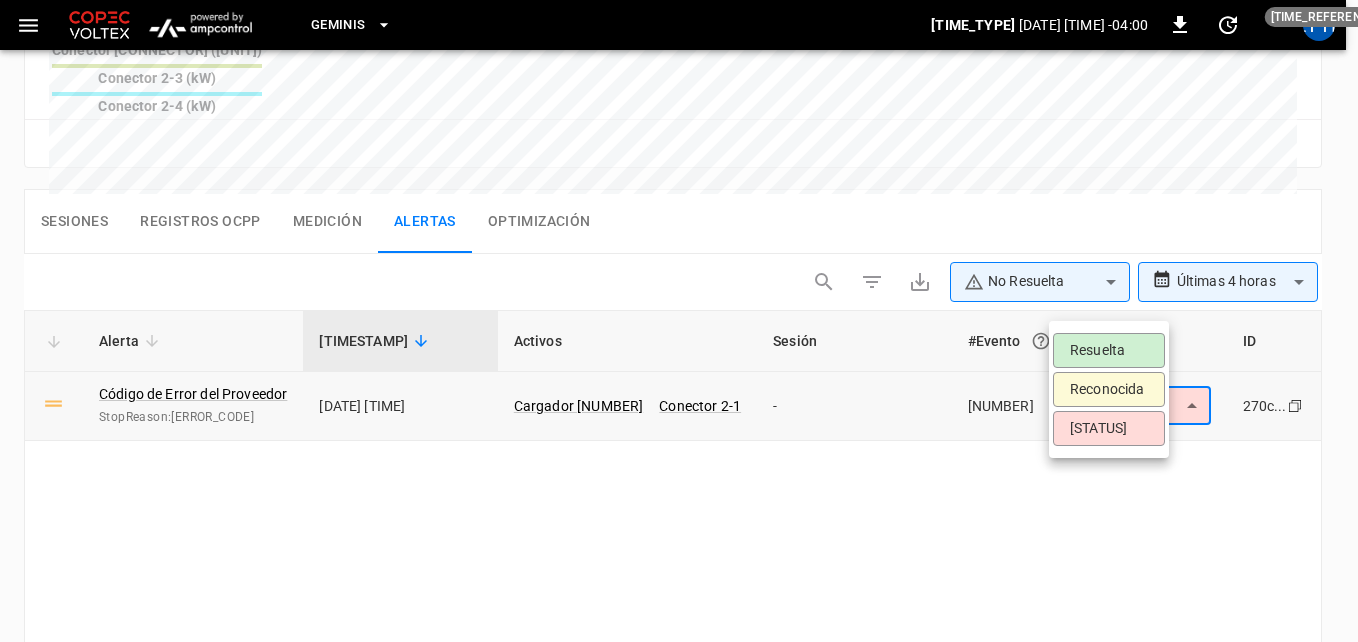 click at bounding box center (679, 321) 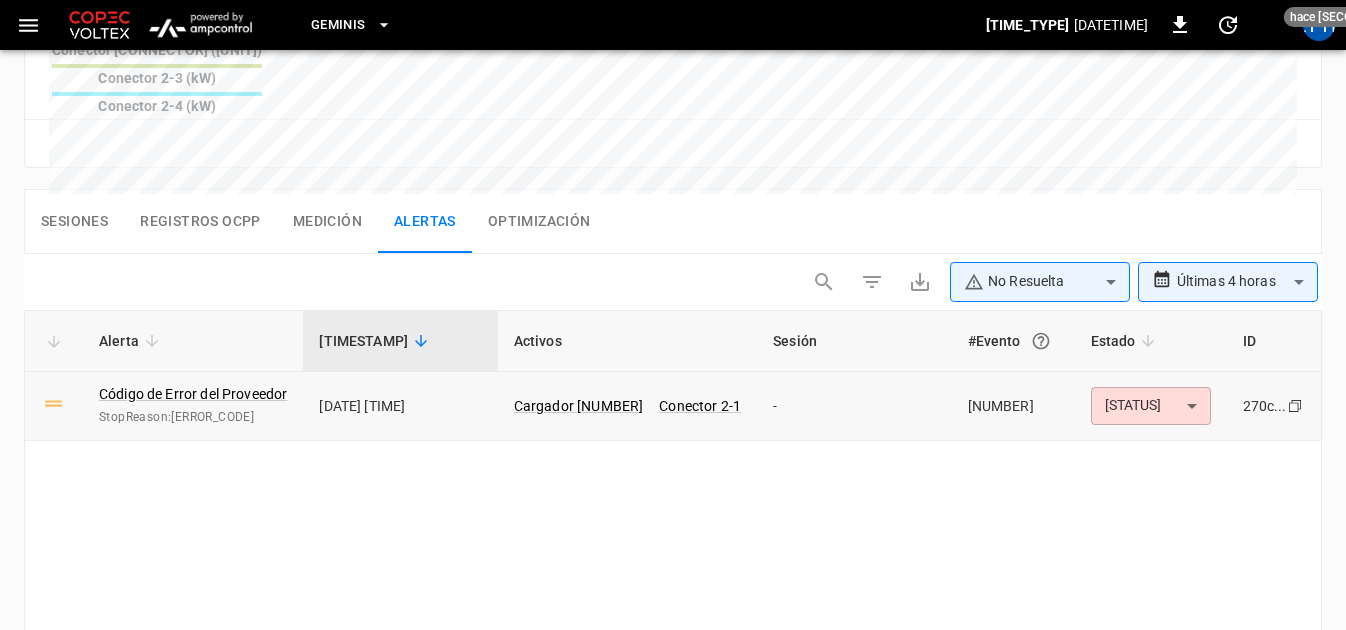 click on "StopReason:[ERROR_CODE]" at bounding box center [193, 418] 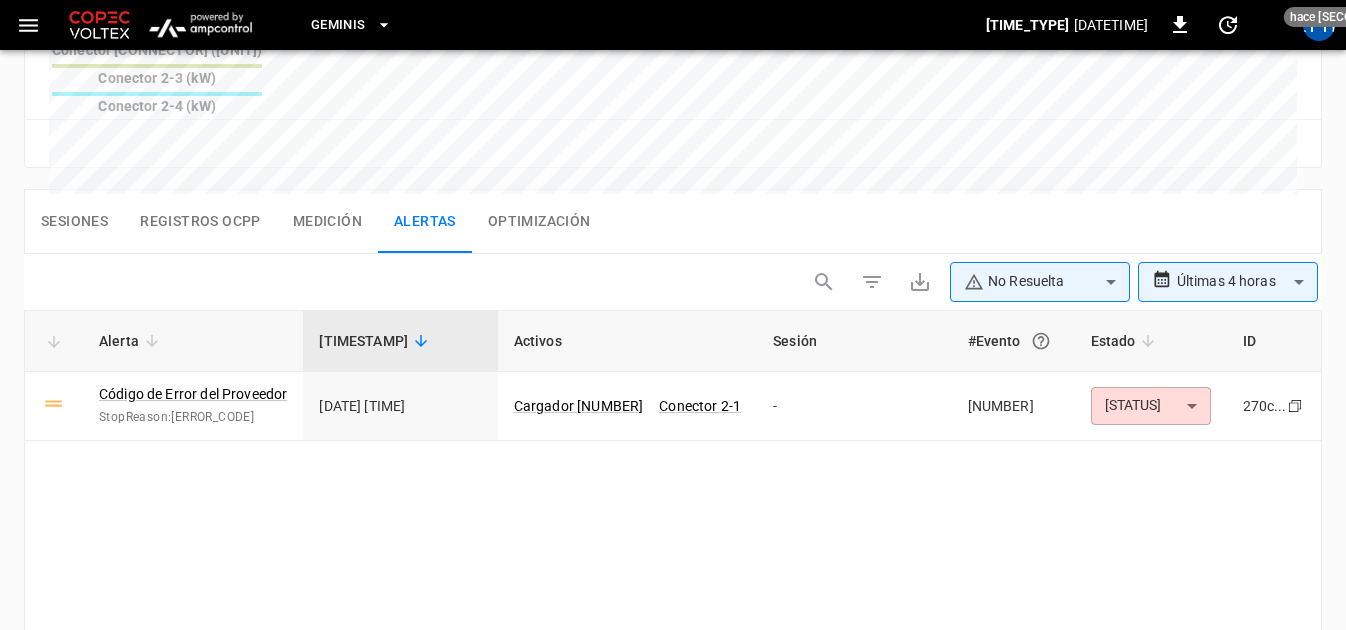 click on "Código de Error del Proveedor" at bounding box center [193, 394] 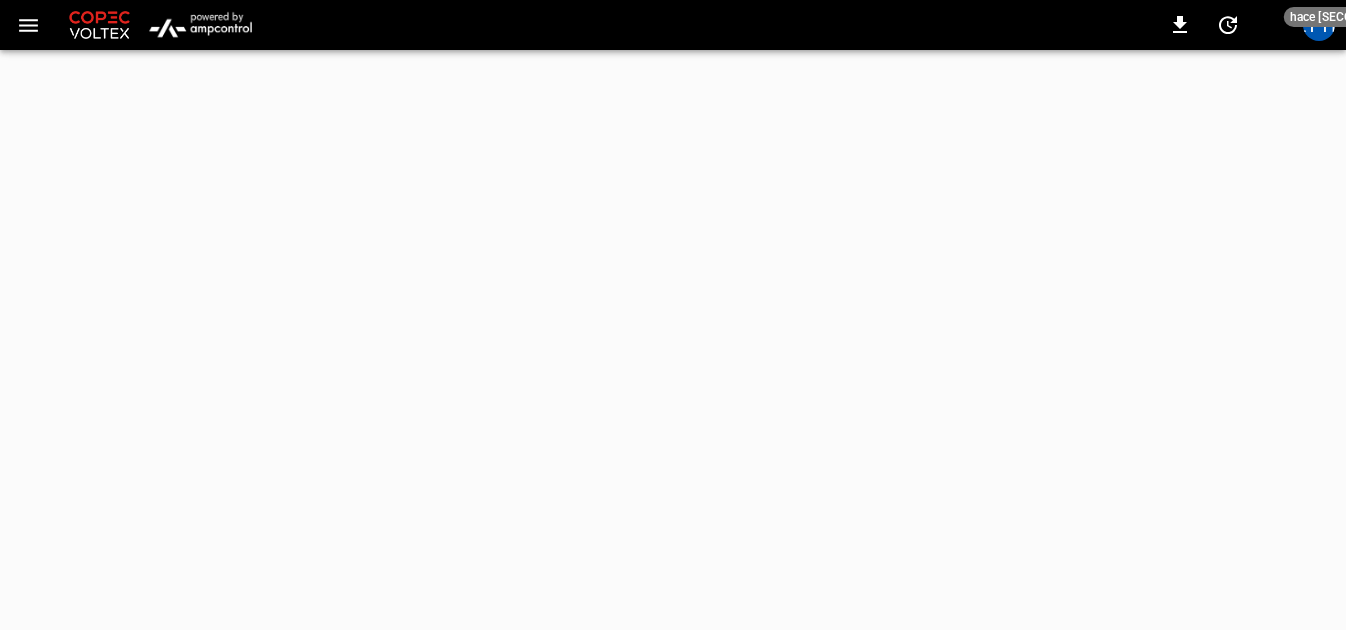 scroll, scrollTop: 0, scrollLeft: 0, axis: both 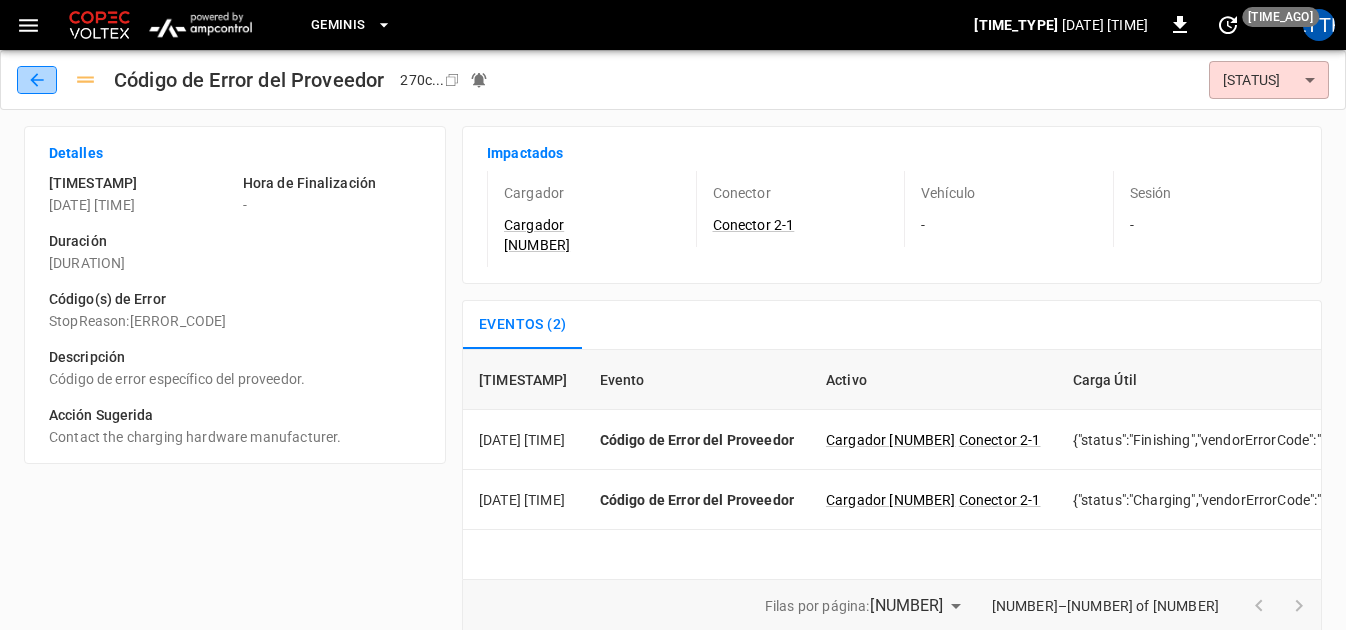 click at bounding box center [37, 80] 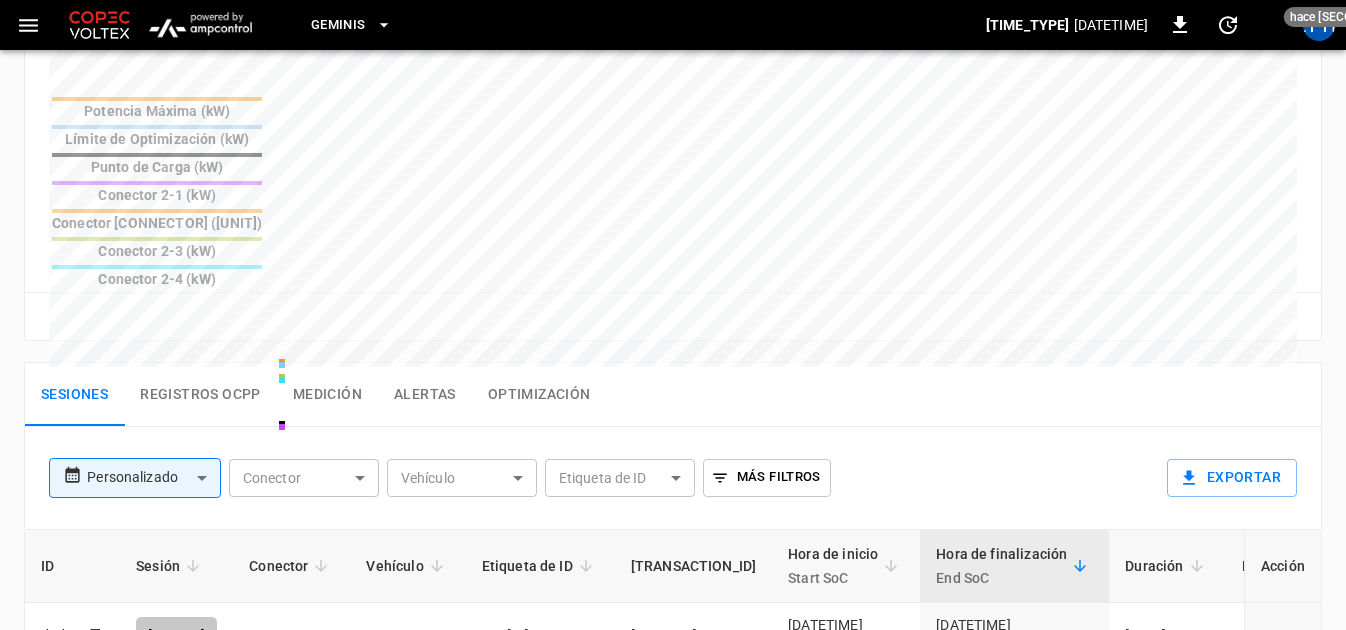 scroll, scrollTop: 900, scrollLeft: 0, axis: vertical 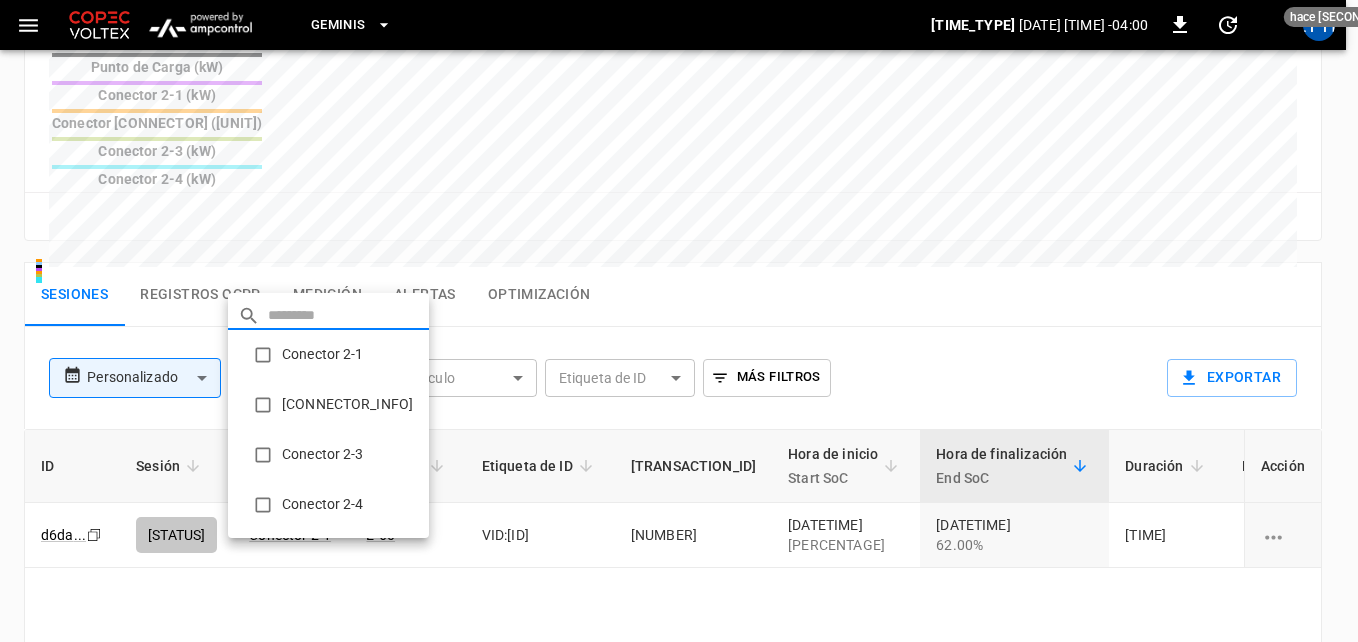 click on "**********" at bounding box center (679, 28) 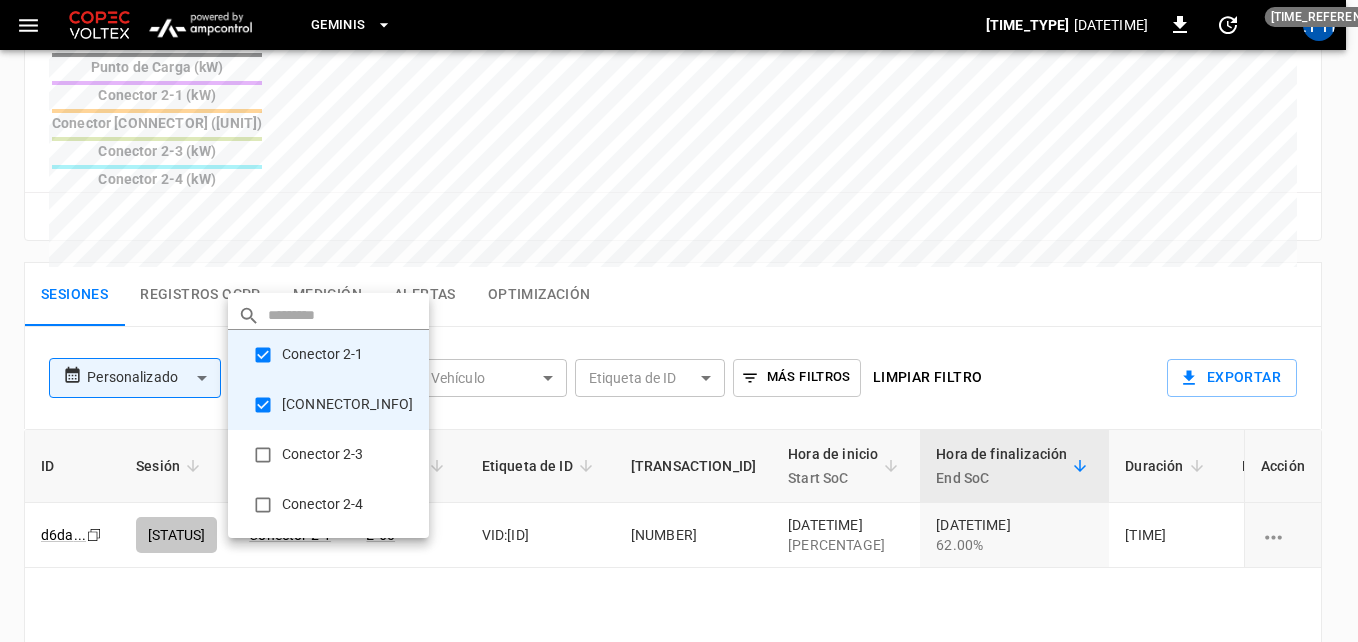 click at bounding box center (679, 321) 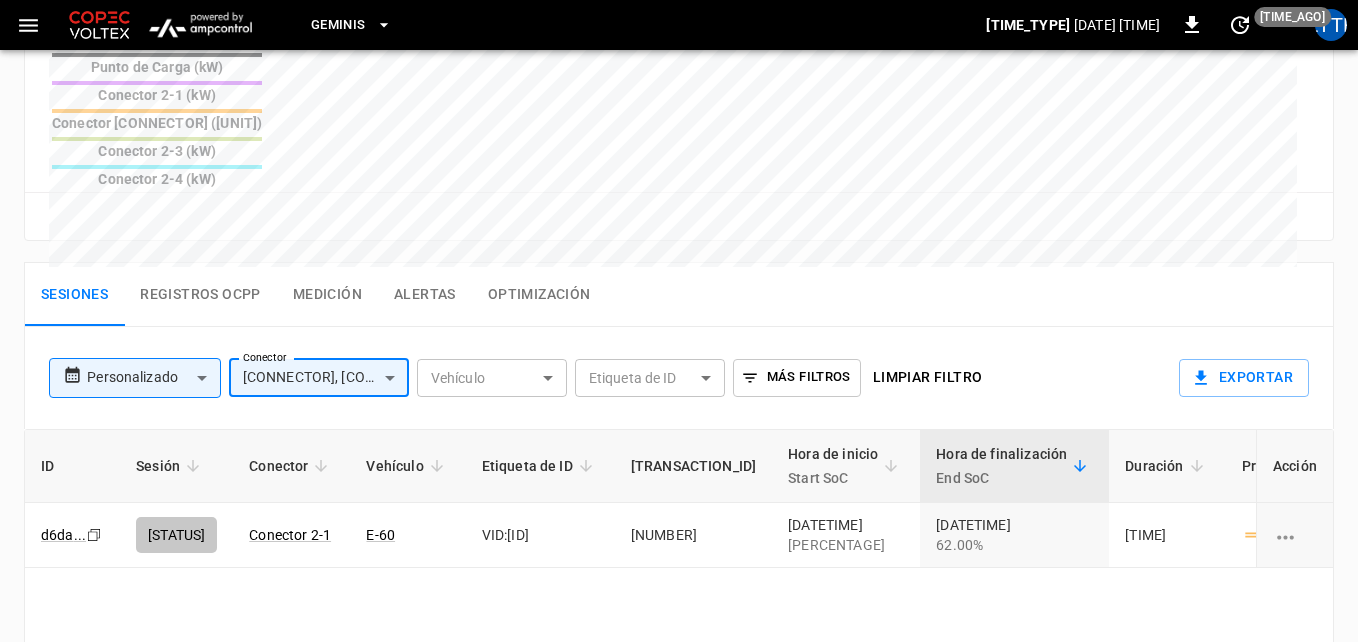 click on "**********" at bounding box center [679, 28] 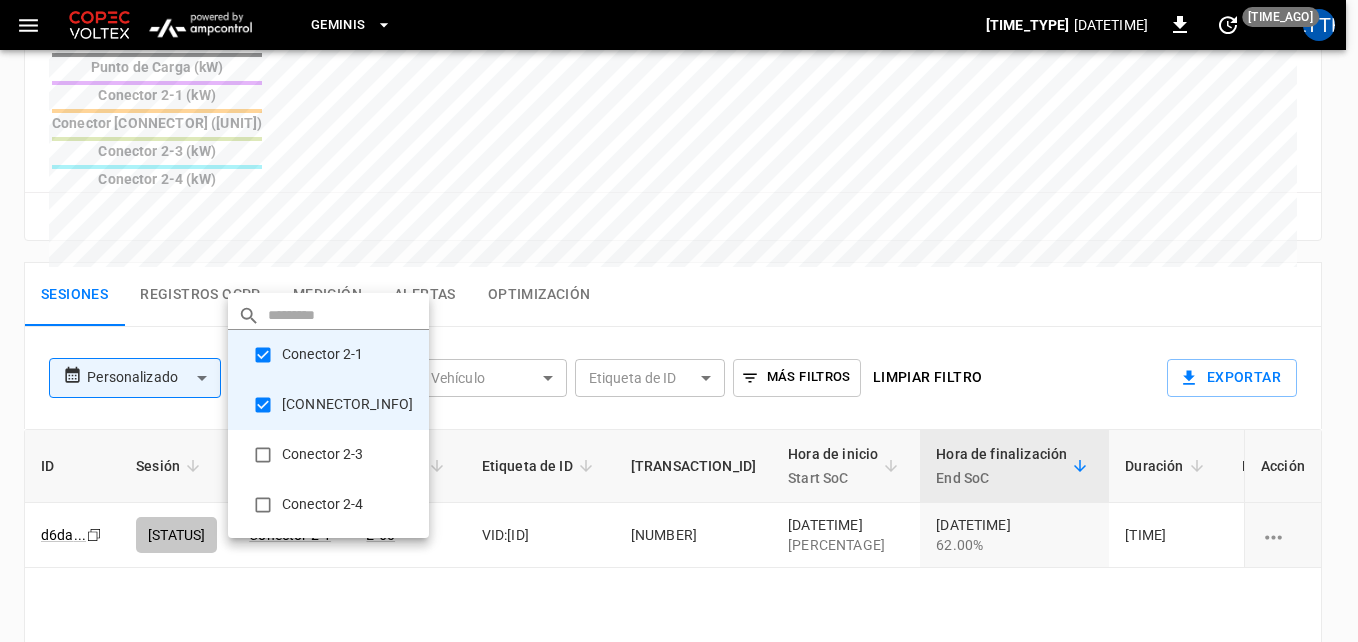 click at bounding box center [679, 321] 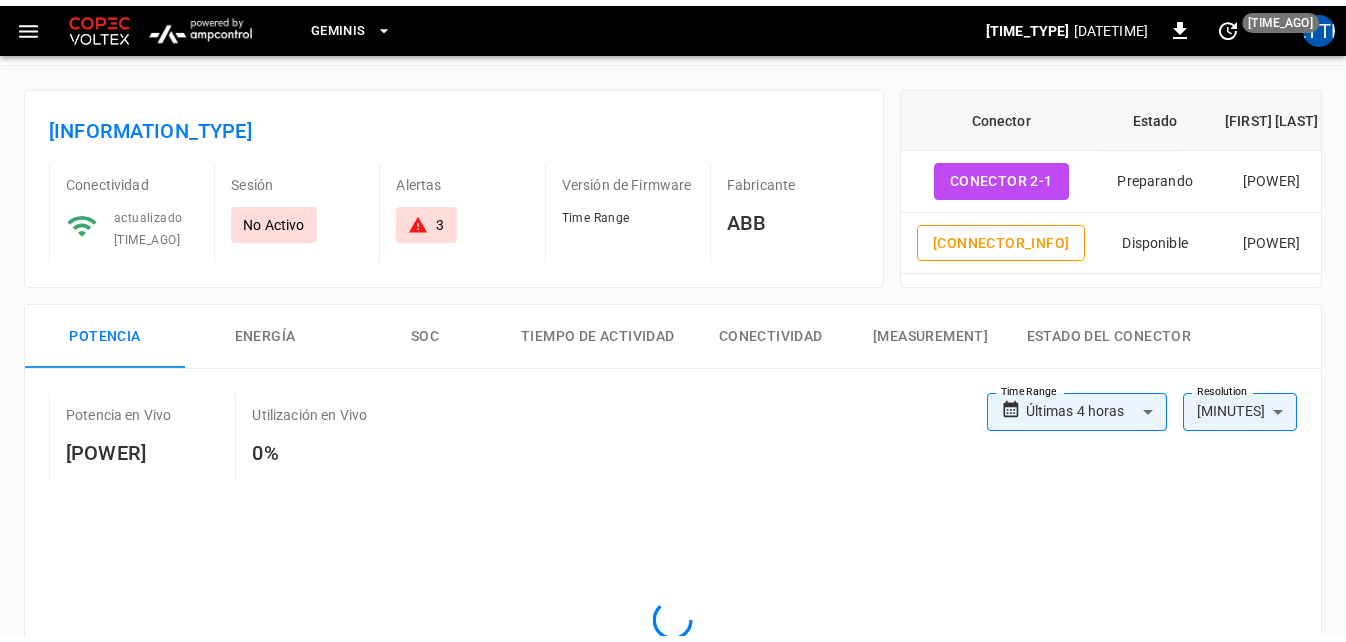 scroll, scrollTop: 0, scrollLeft: 0, axis: both 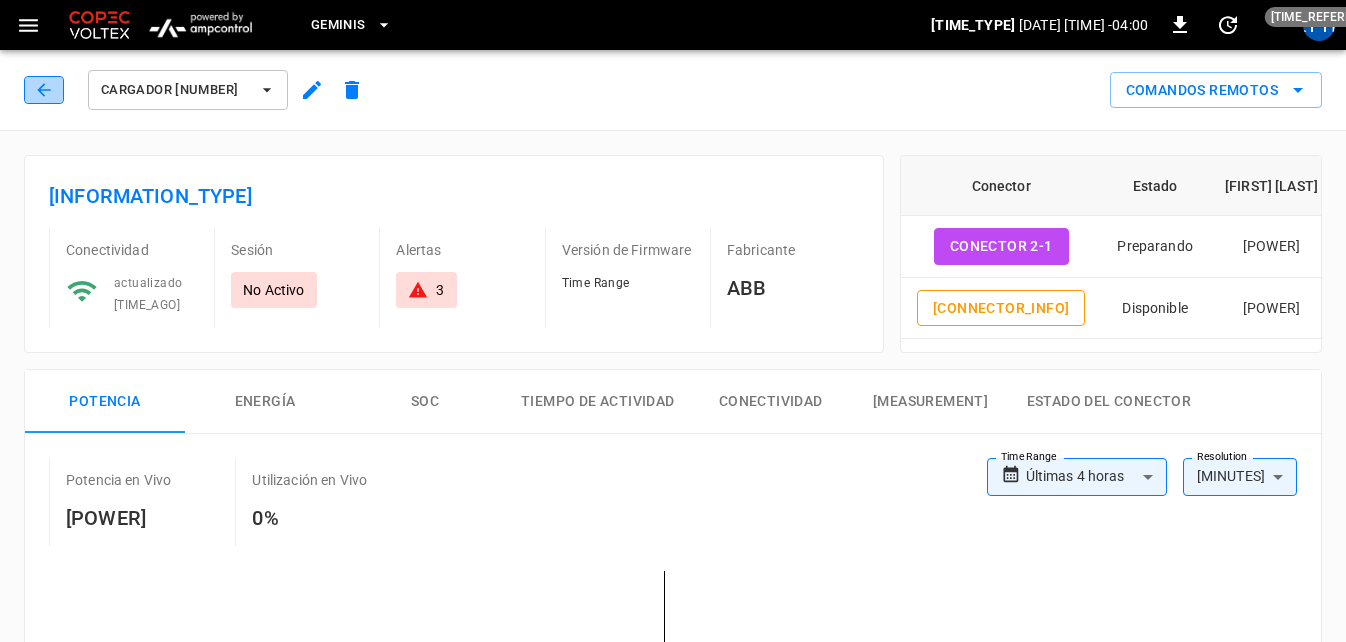 click at bounding box center (44, 90) 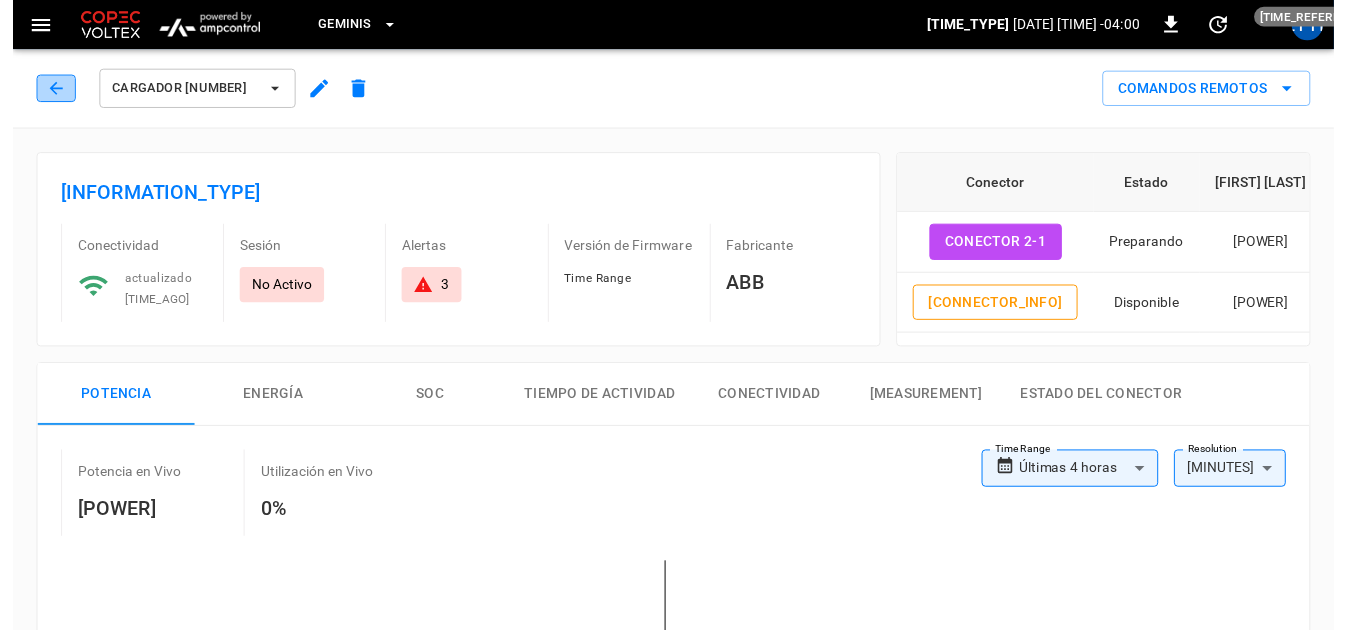 scroll, scrollTop: 266, scrollLeft: 0, axis: vertical 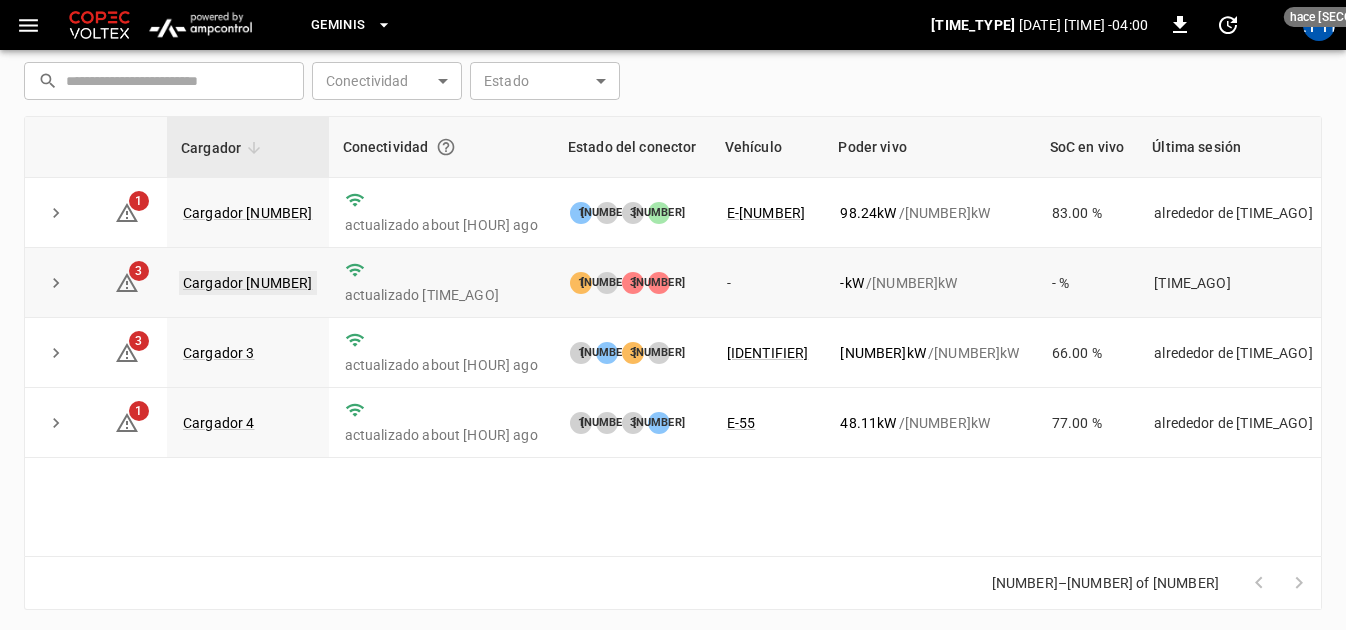 click on "Cargador [NUMBER]" at bounding box center [248, 283] 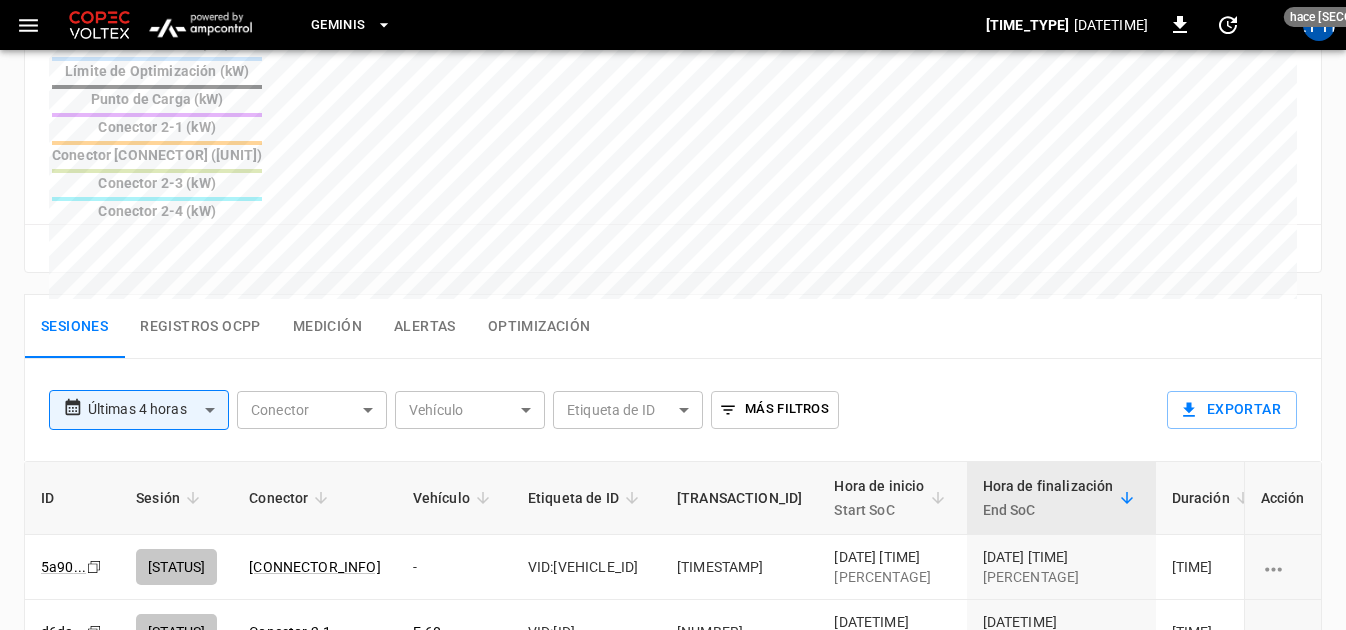 scroll, scrollTop: 900, scrollLeft: 0, axis: vertical 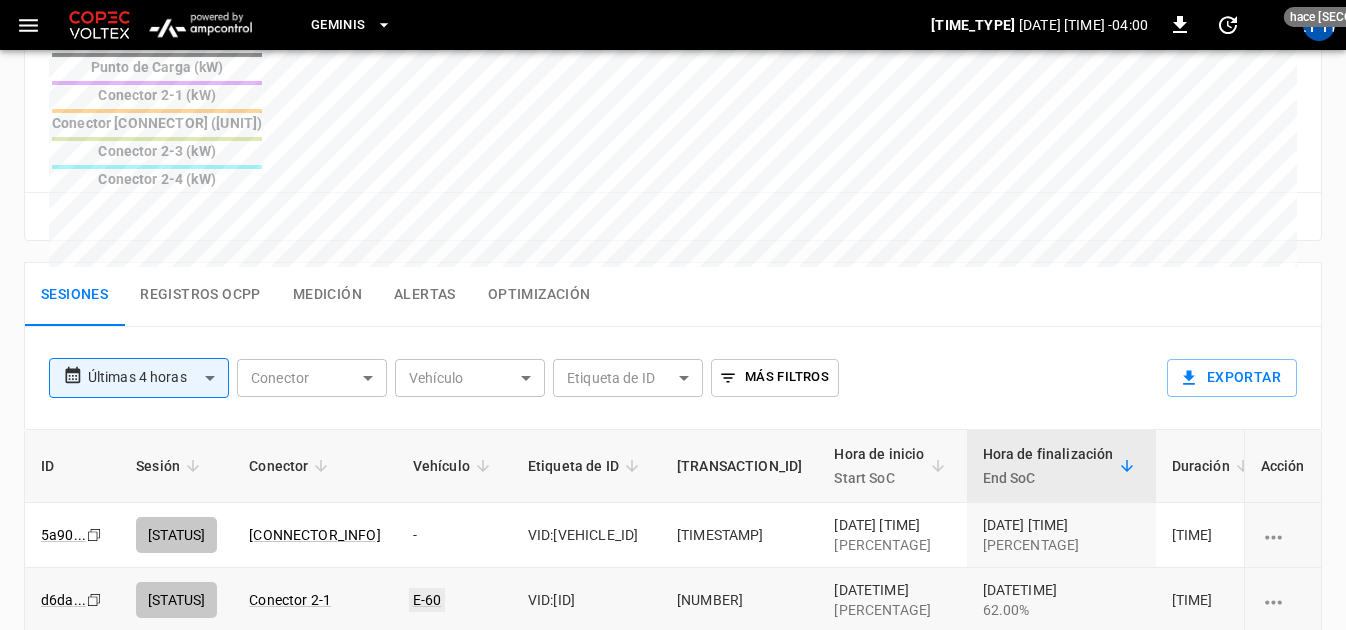 click on "E-60" at bounding box center (427, 600) 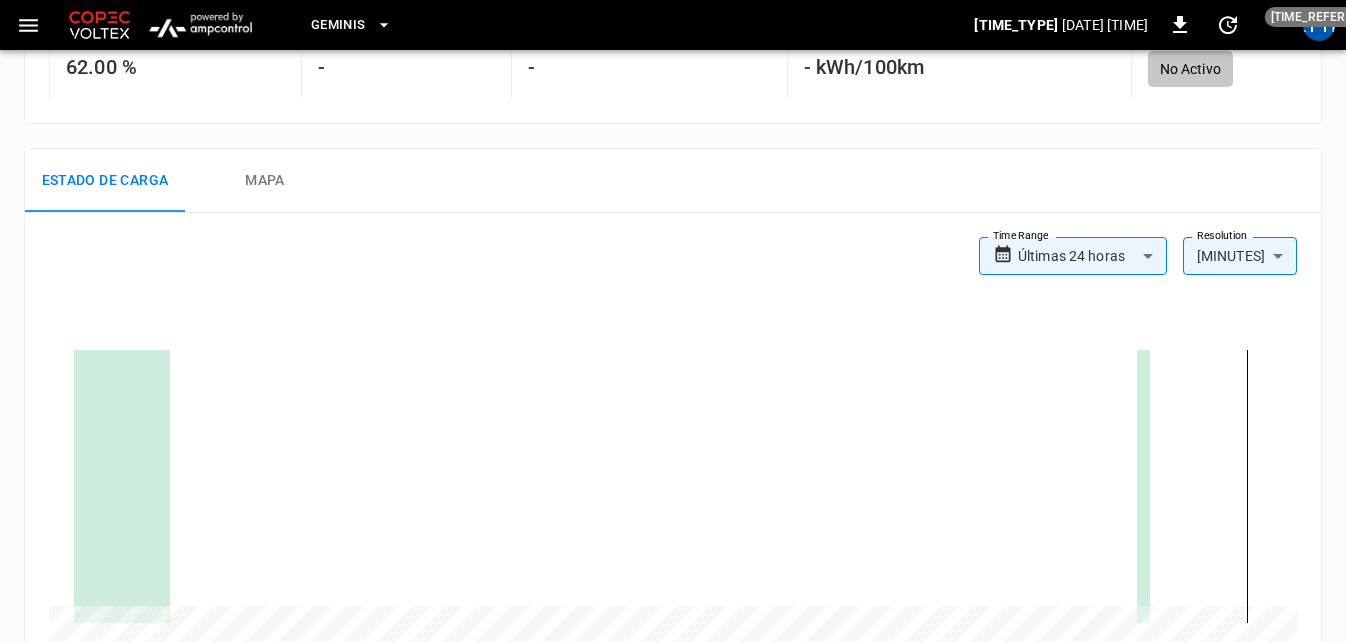 scroll, scrollTop: 0, scrollLeft: 0, axis: both 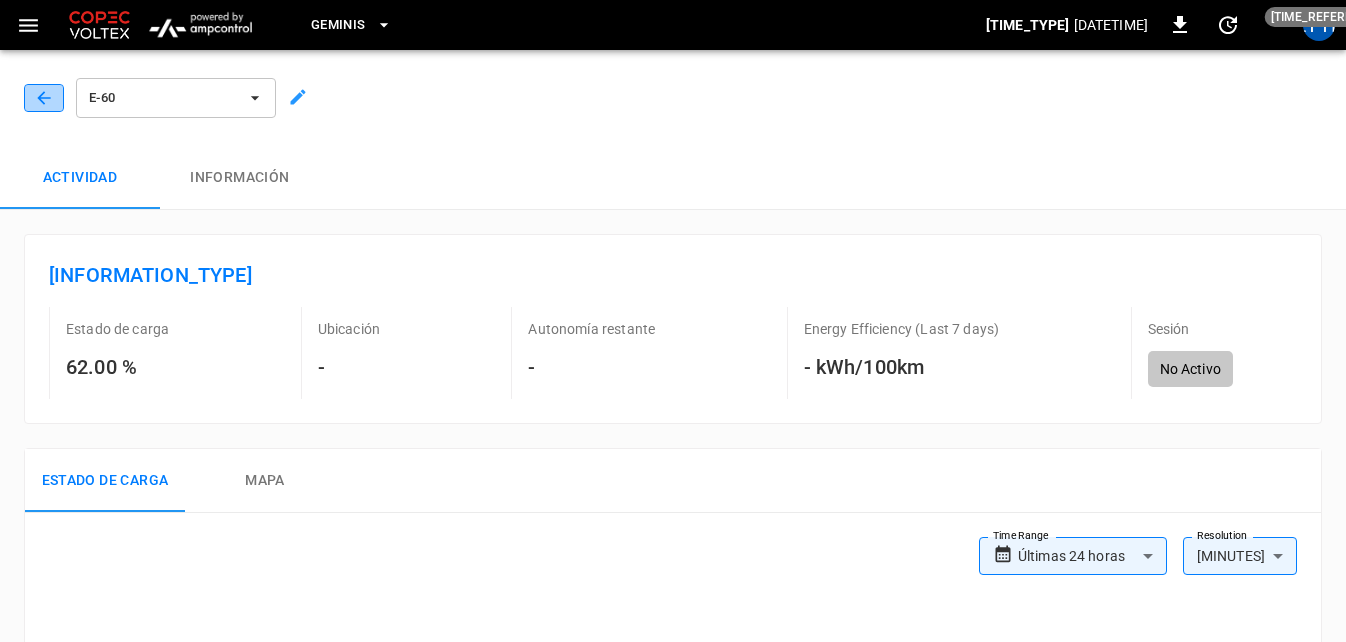 click at bounding box center (44, 98) 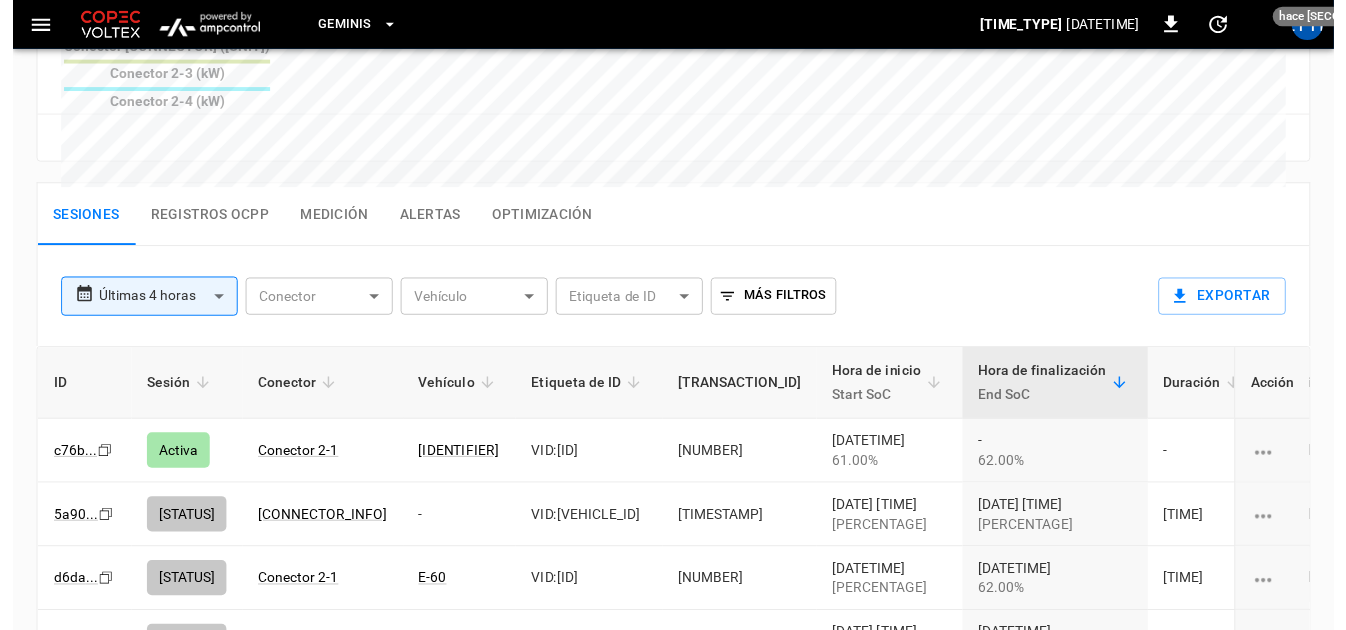 scroll, scrollTop: 1000, scrollLeft: 0, axis: vertical 